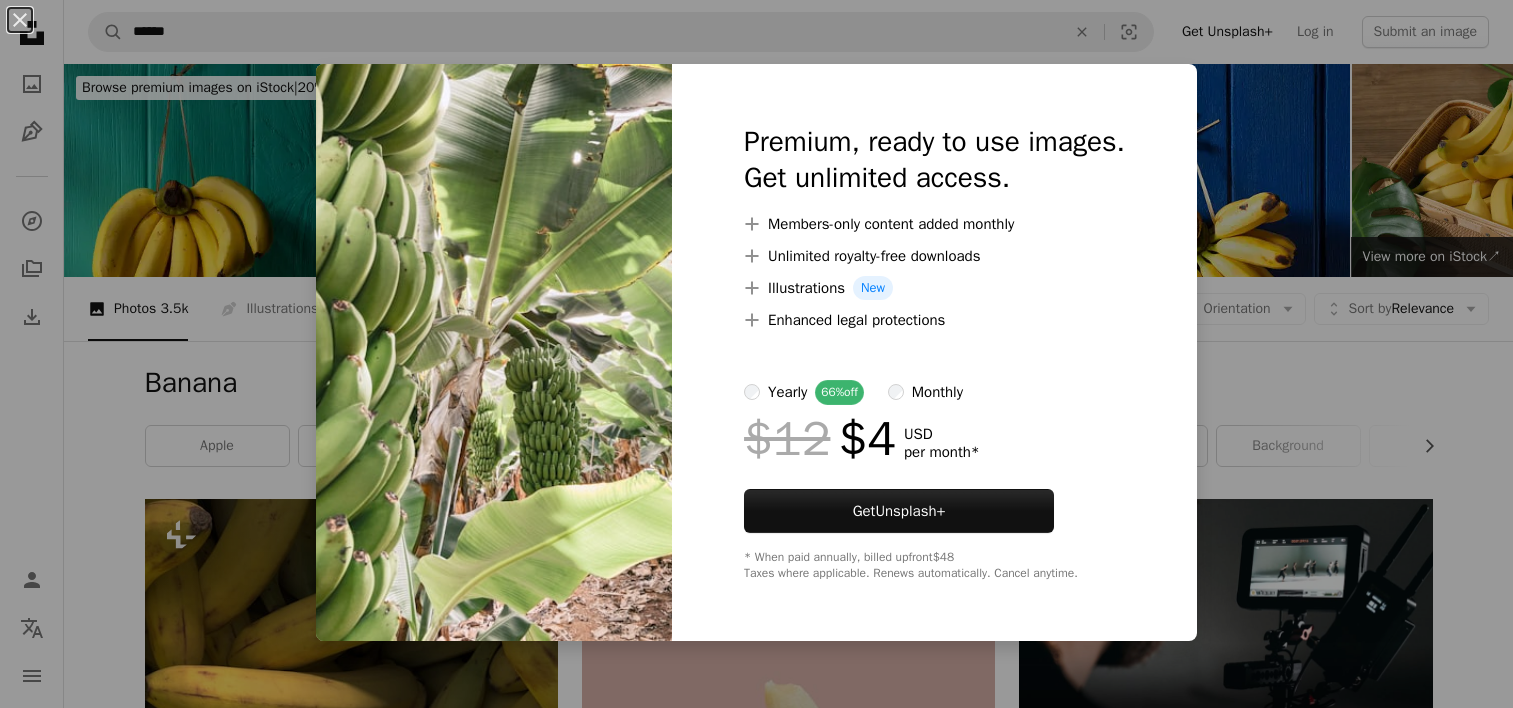 scroll, scrollTop: 11300, scrollLeft: 0, axis: vertical 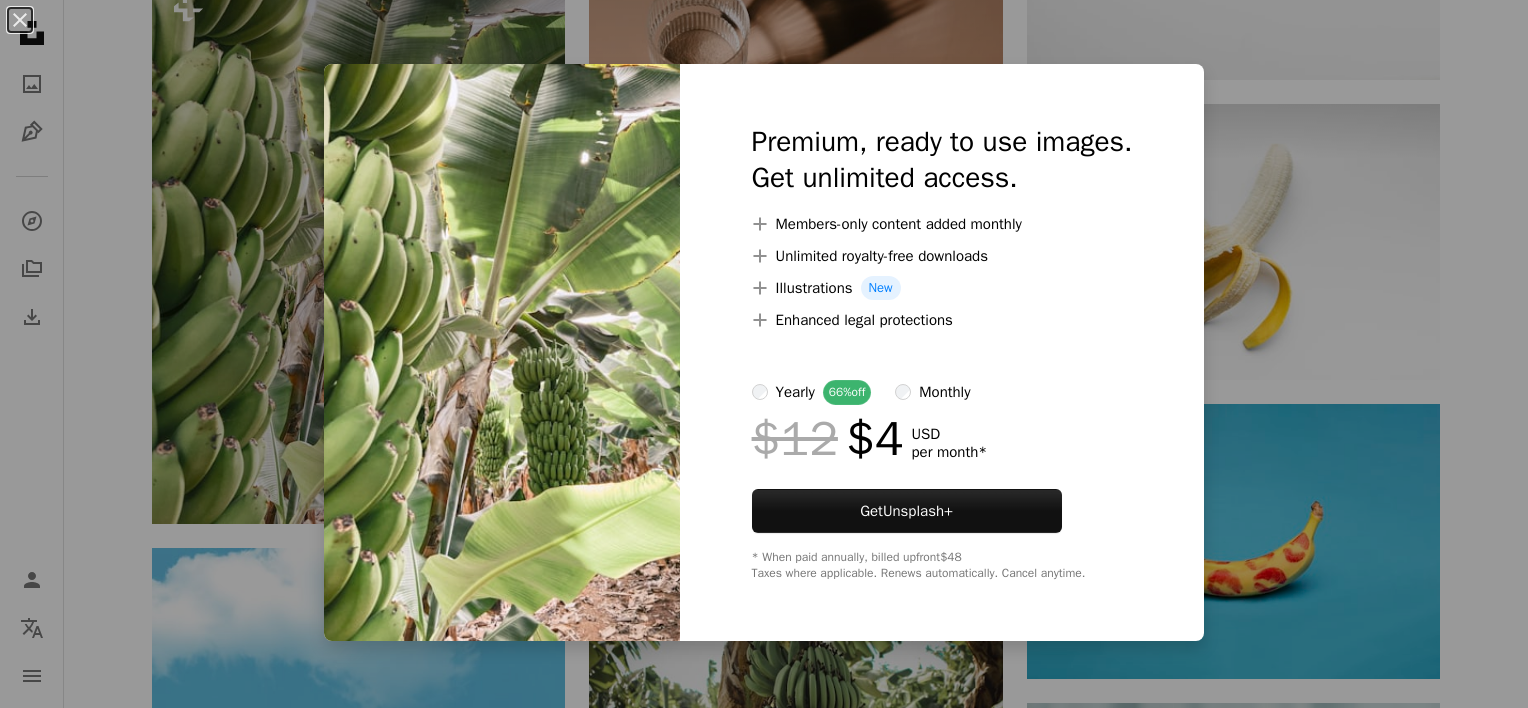click on "An X shape Premium, ready to use images. Get unlimited access. A plus sign Members-only content added monthly A plus sign Unlimited royalty-free downloads A plus sign Illustrations  New A plus sign Enhanced legal protections yearly 66%  off monthly $12   $4 USD per month * Get  Unsplash+ * When paid annually, billed upfront  $48 Taxes where applicable. Renews automatically. Cancel anytime." at bounding box center [764, 354] 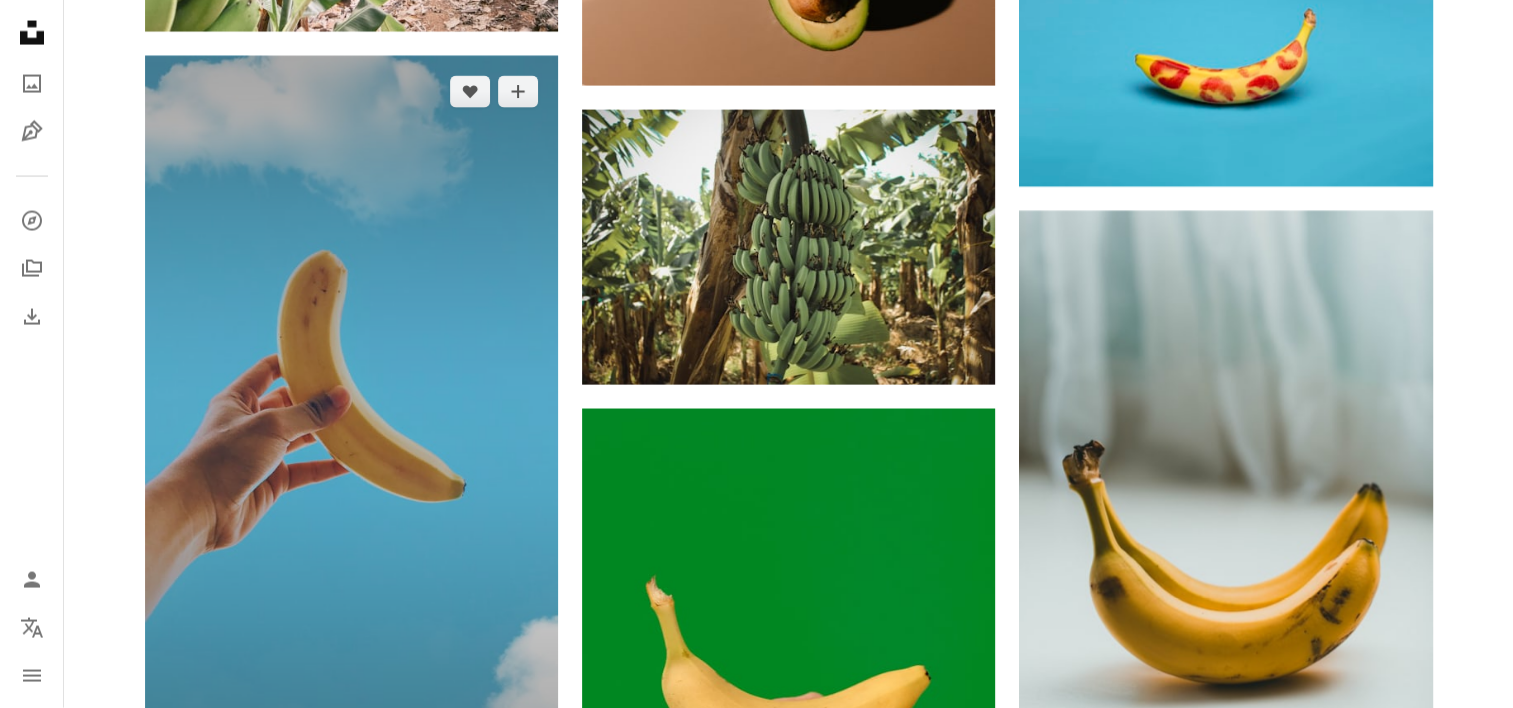 scroll, scrollTop: 11800, scrollLeft: 0, axis: vertical 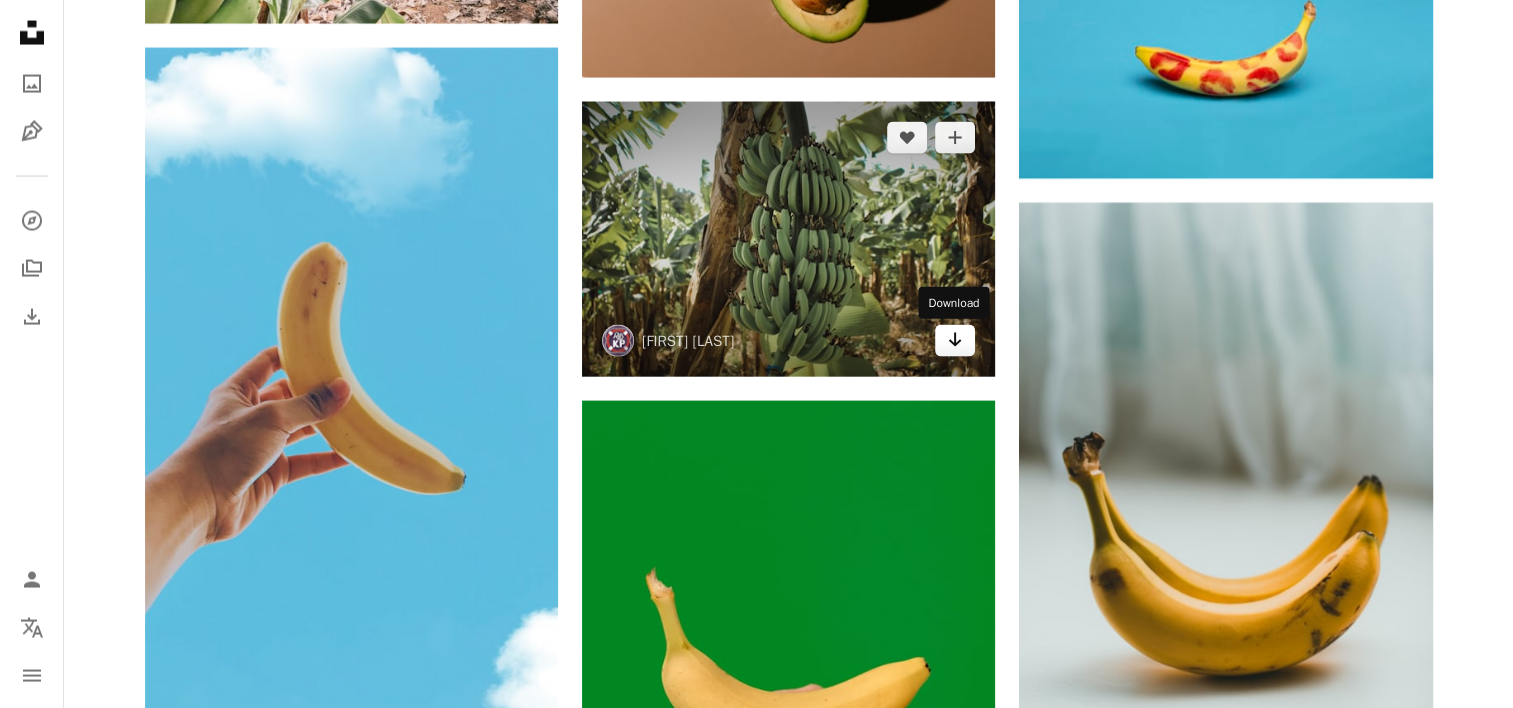 click on "Arrow pointing down" 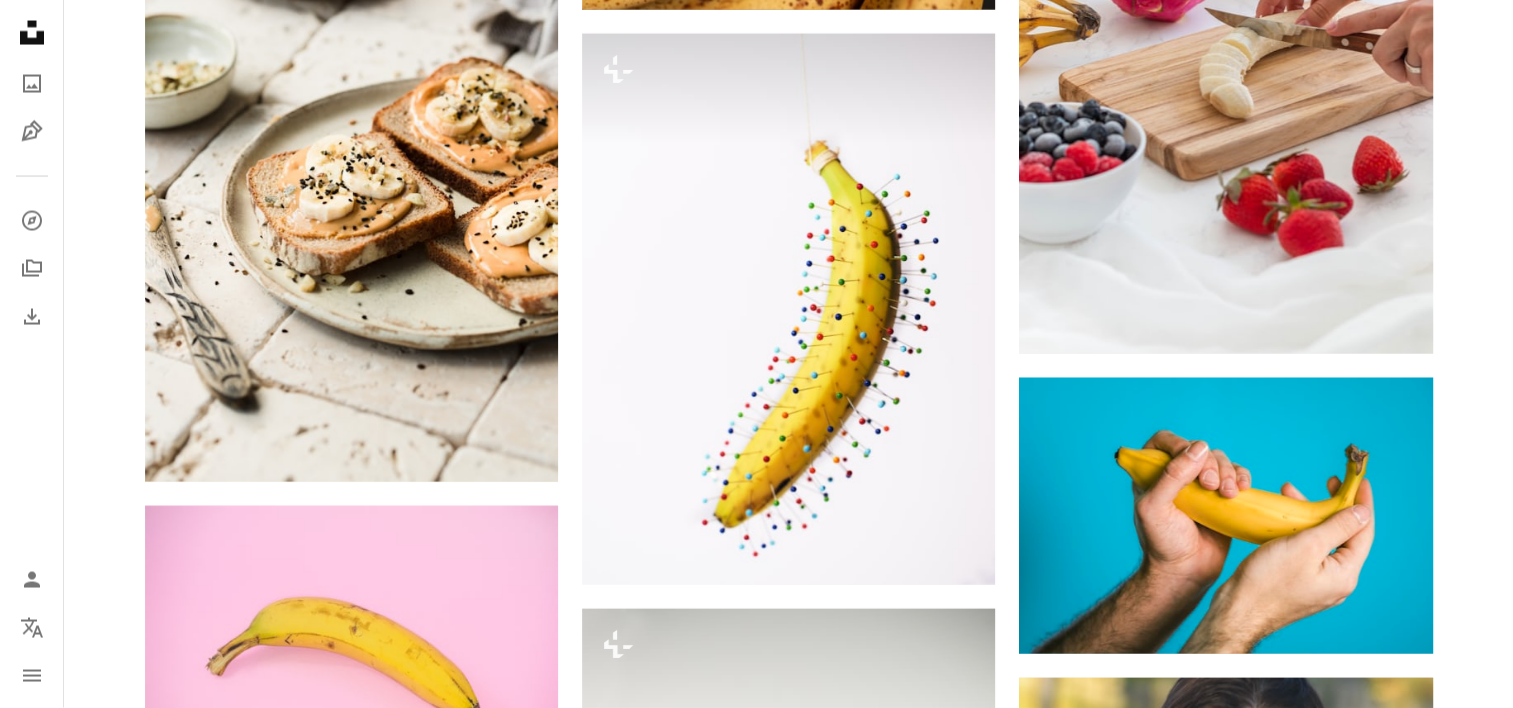 scroll, scrollTop: 19200, scrollLeft: 0, axis: vertical 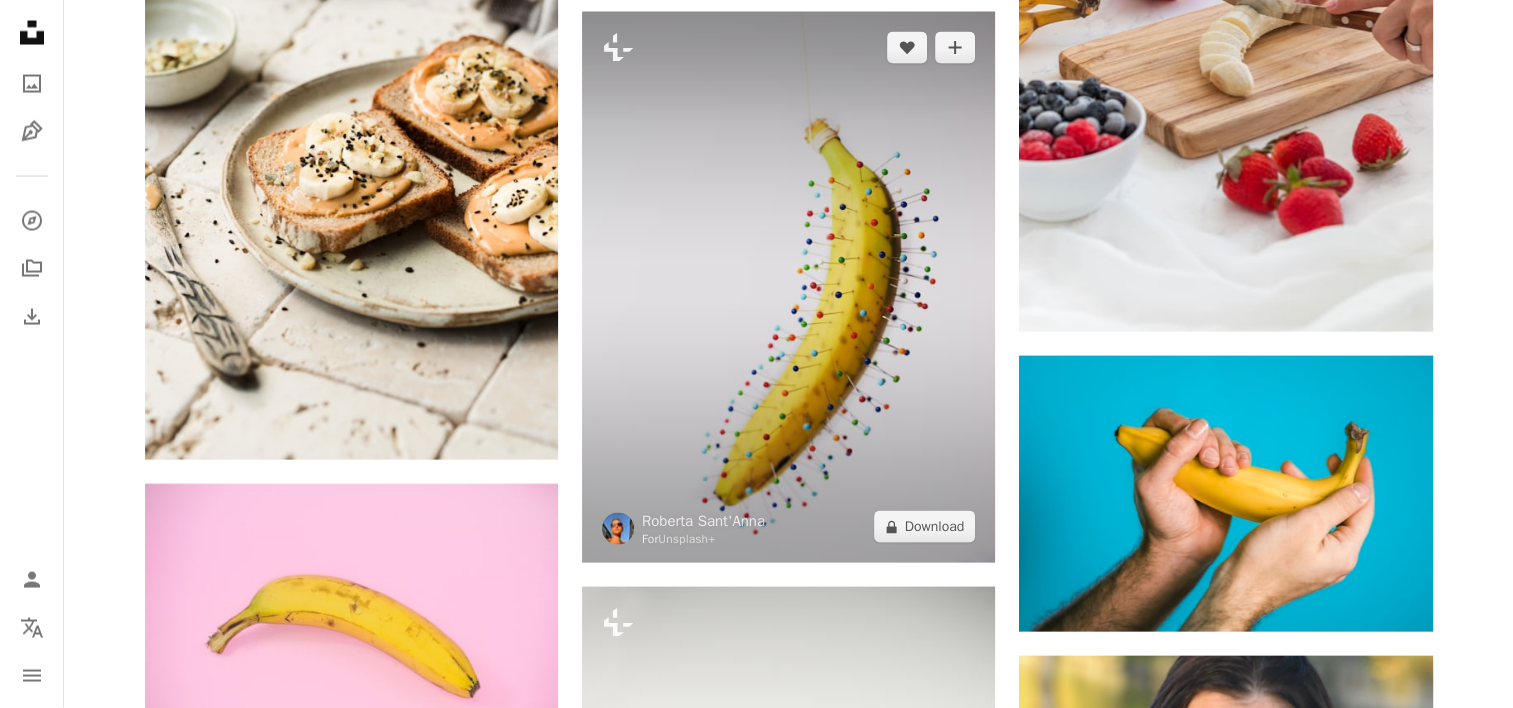 drag, startPoint x: 773, startPoint y: 271, endPoint x: 770, endPoint y: 85, distance: 186.02419 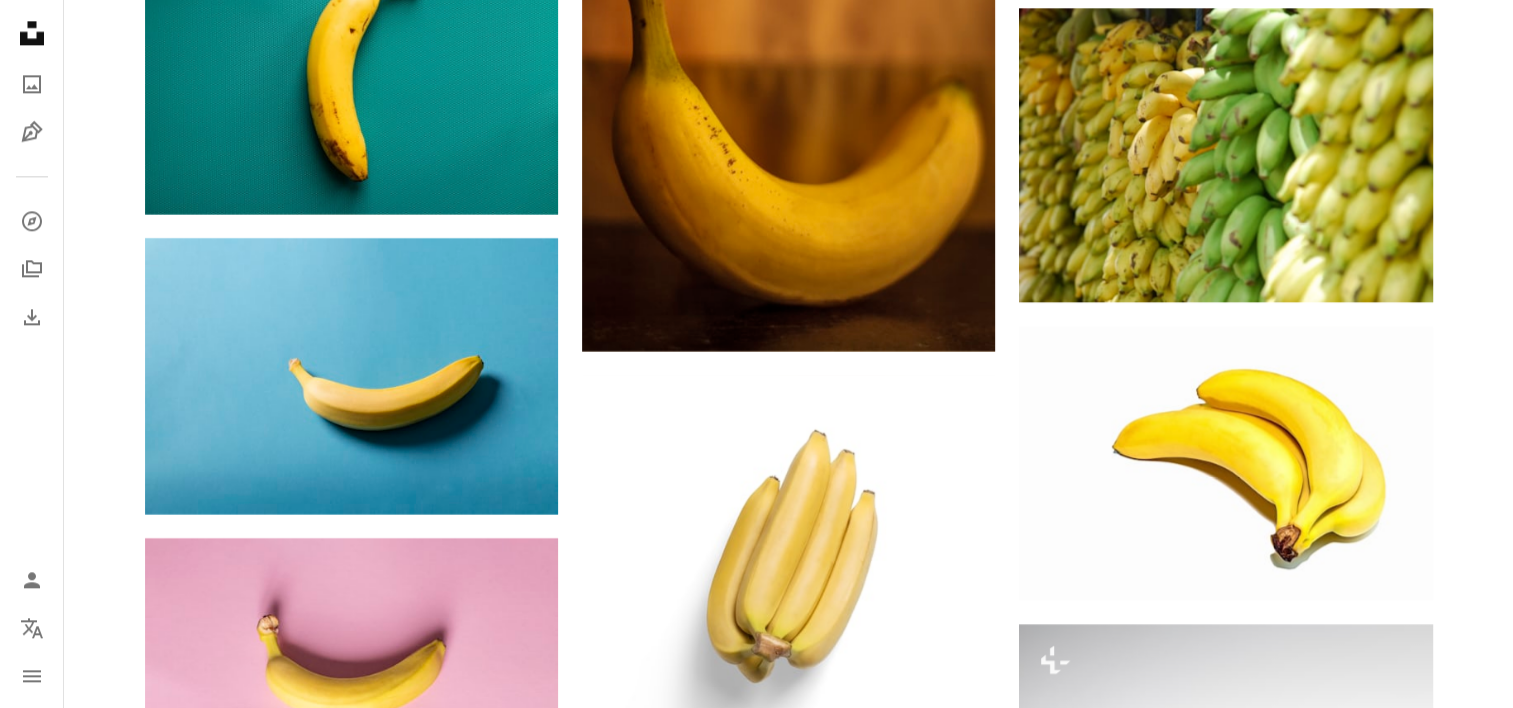 scroll, scrollTop: 9900, scrollLeft: 0, axis: vertical 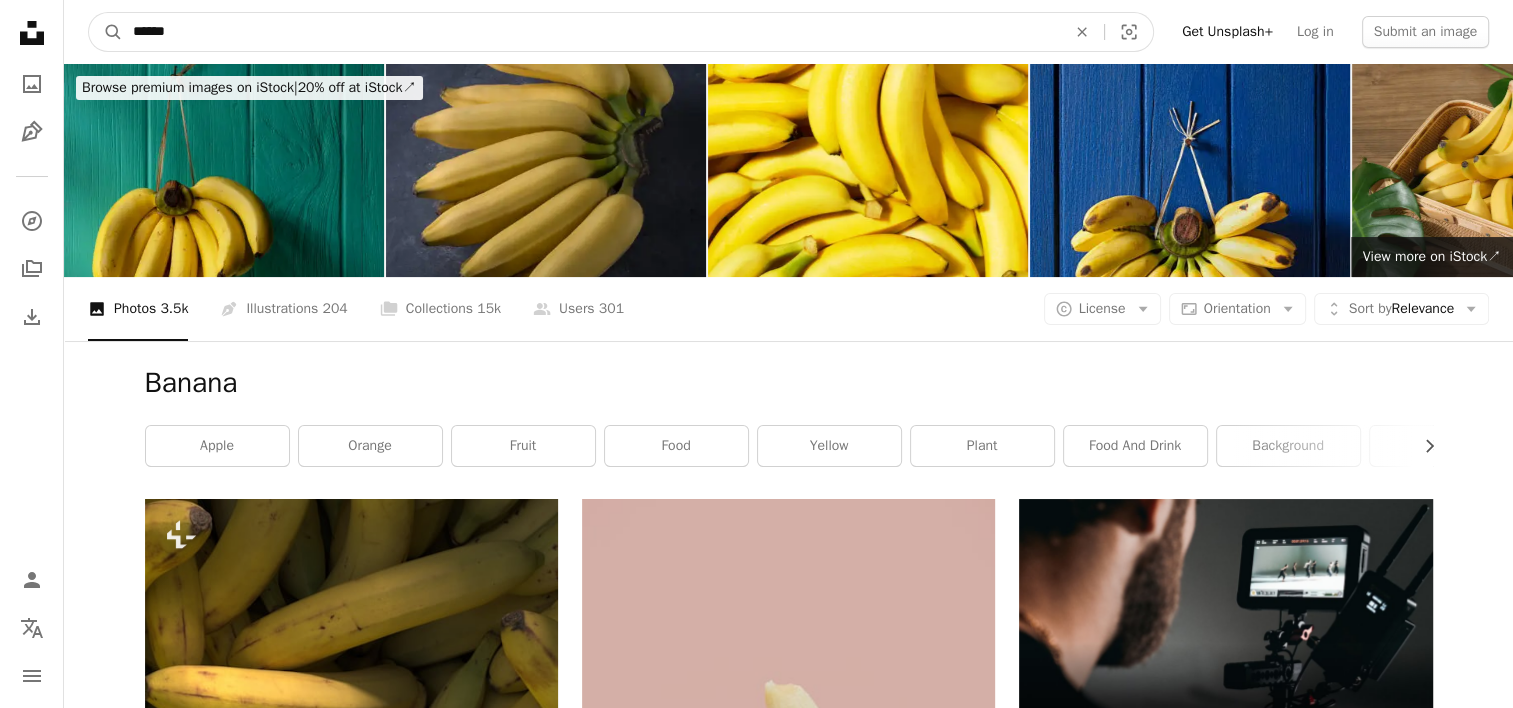 click on "******" at bounding box center (591, 32) 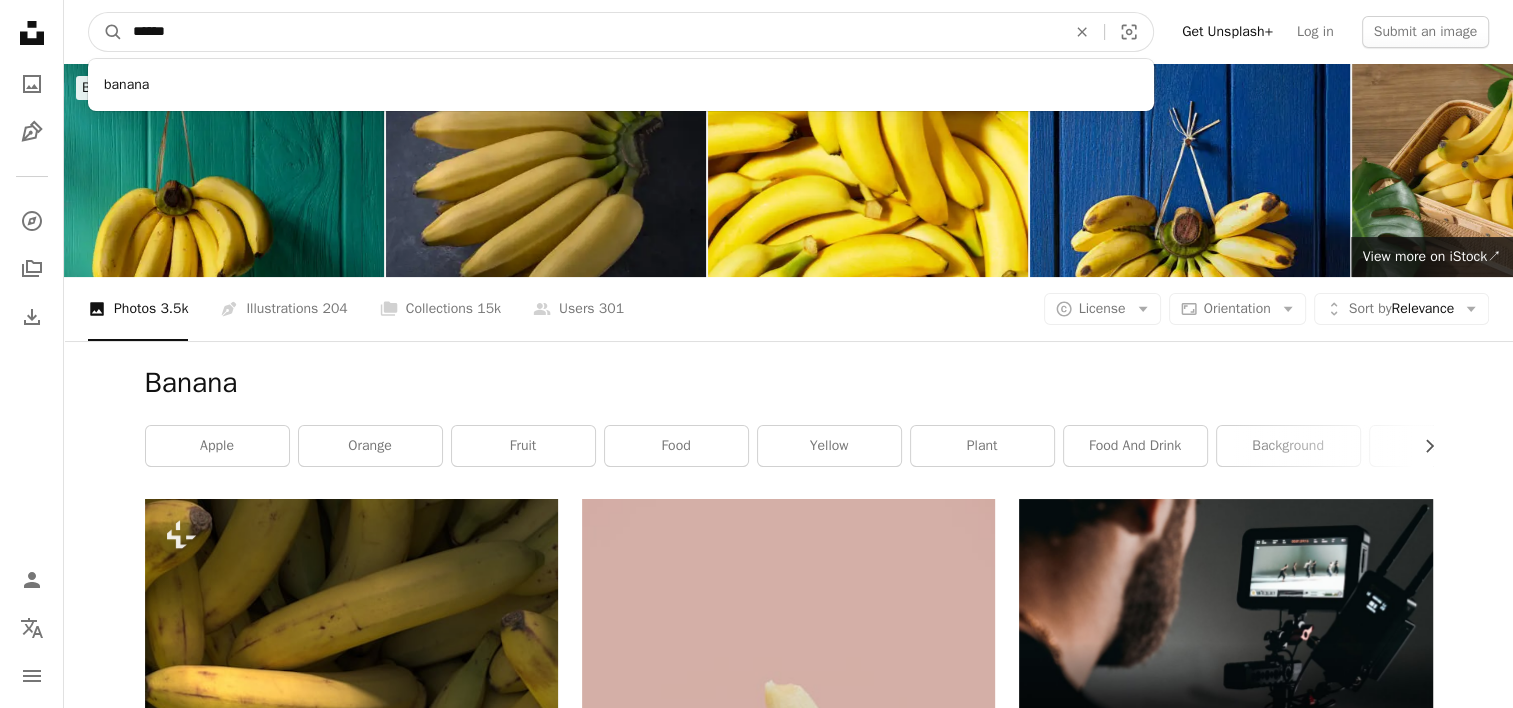 drag, startPoint x: 666, startPoint y: 35, endPoint x: -4, endPoint y: -24, distance: 672.5928 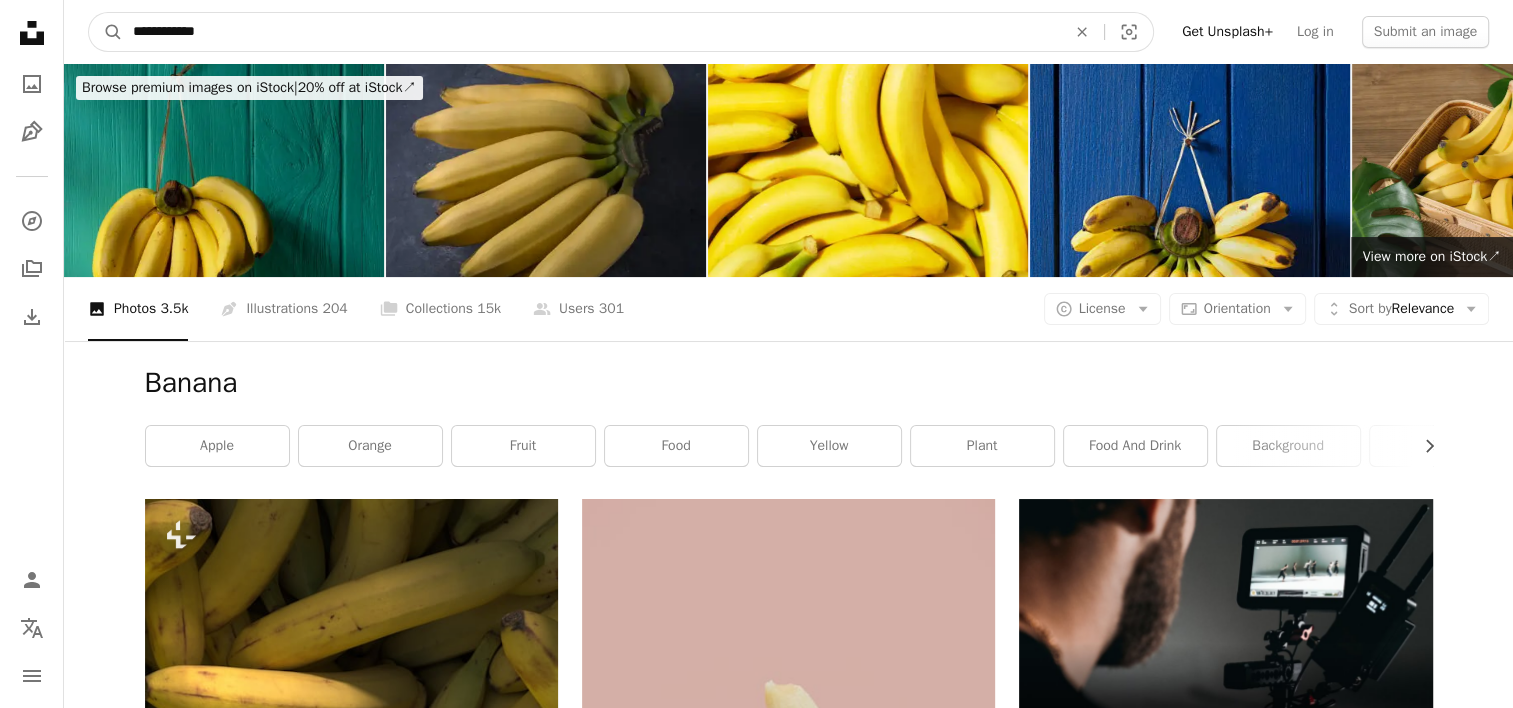type on "**********" 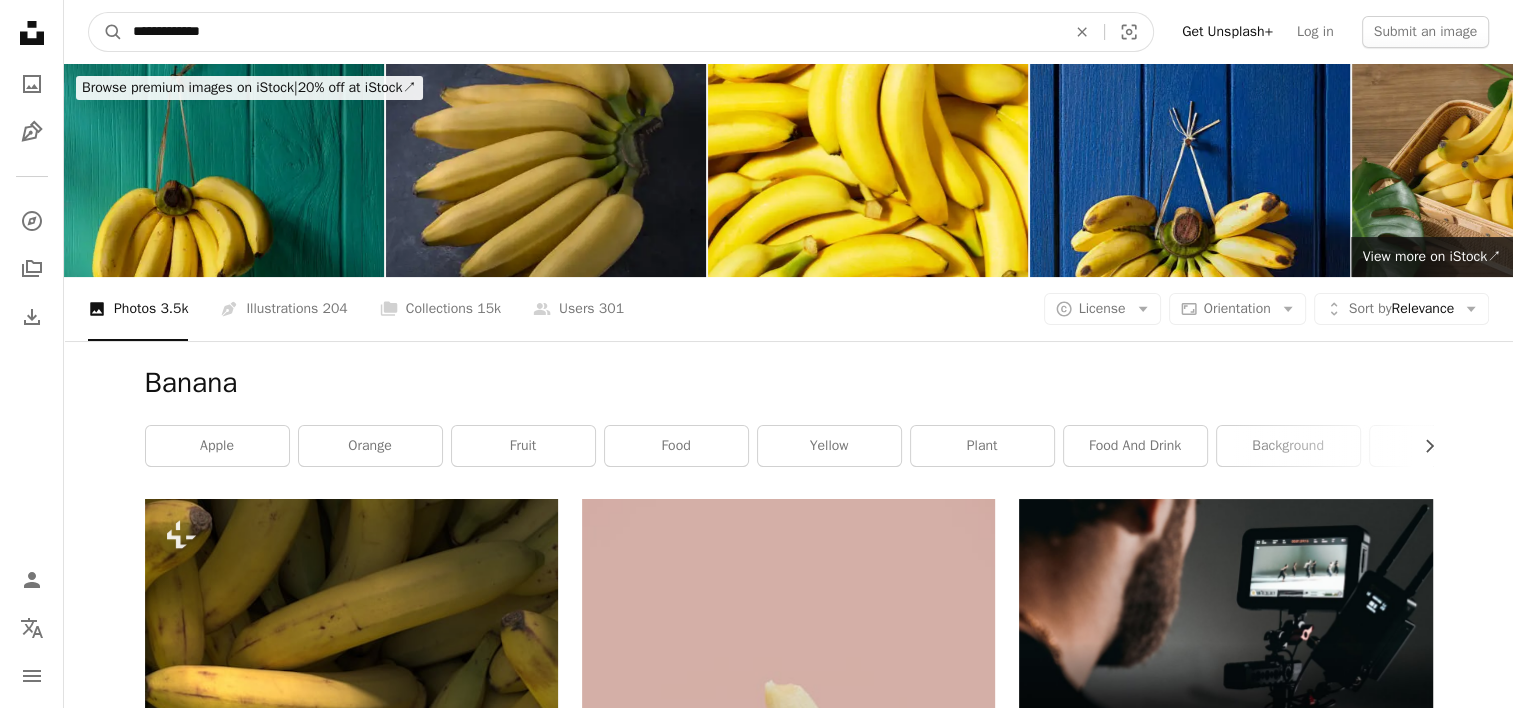 click on "A magnifying glass" at bounding box center (106, 32) 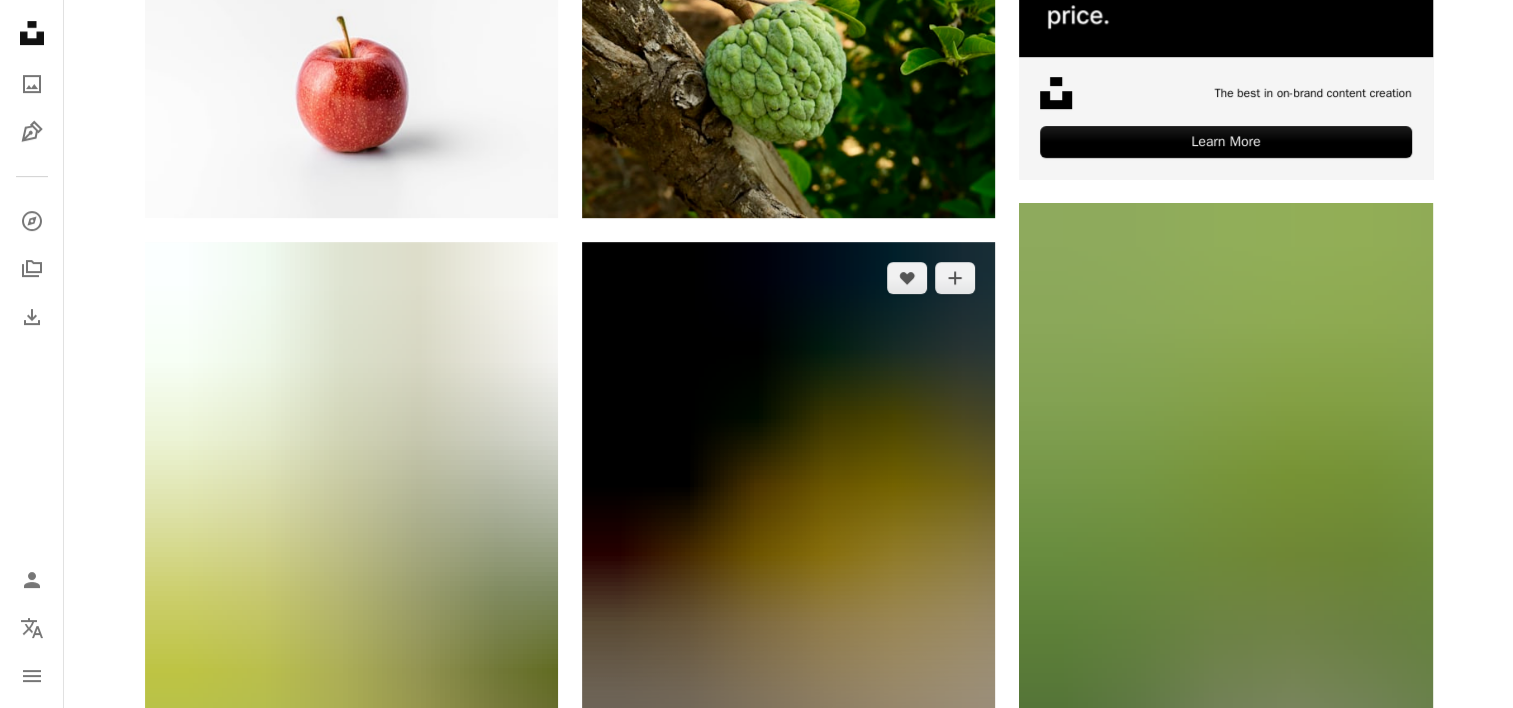 scroll, scrollTop: 1000, scrollLeft: 0, axis: vertical 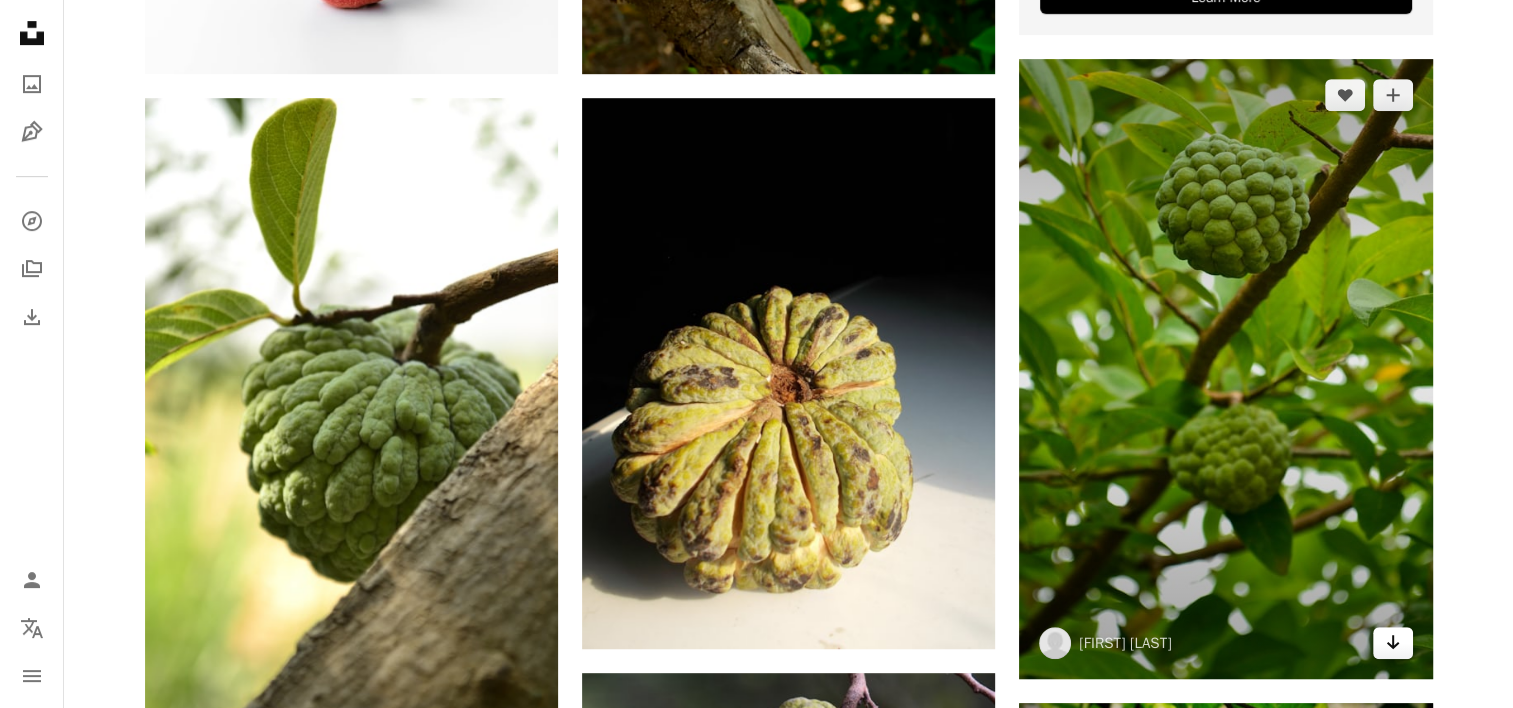 click on "Arrow pointing down" at bounding box center [1393, 643] 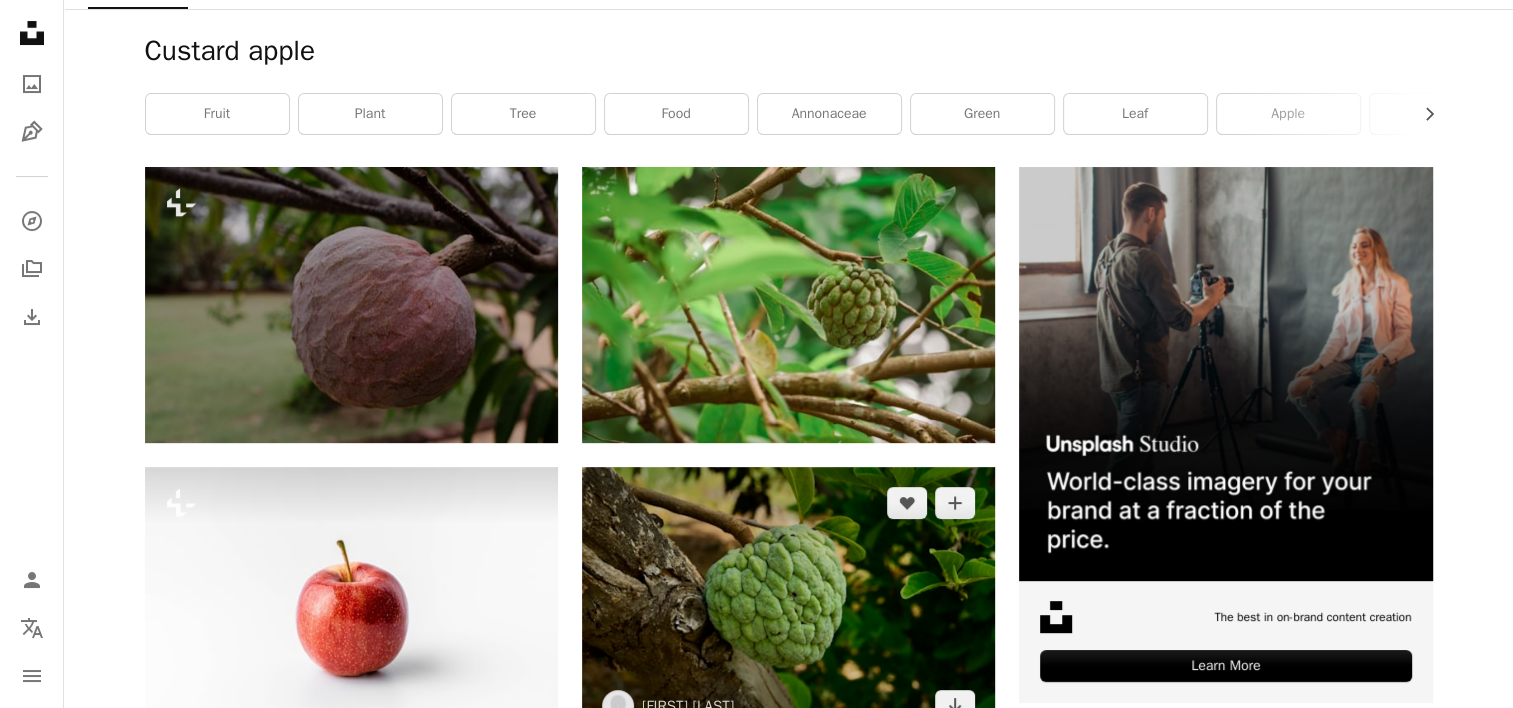 scroll, scrollTop: 0, scrollLeft: 0, axis: both 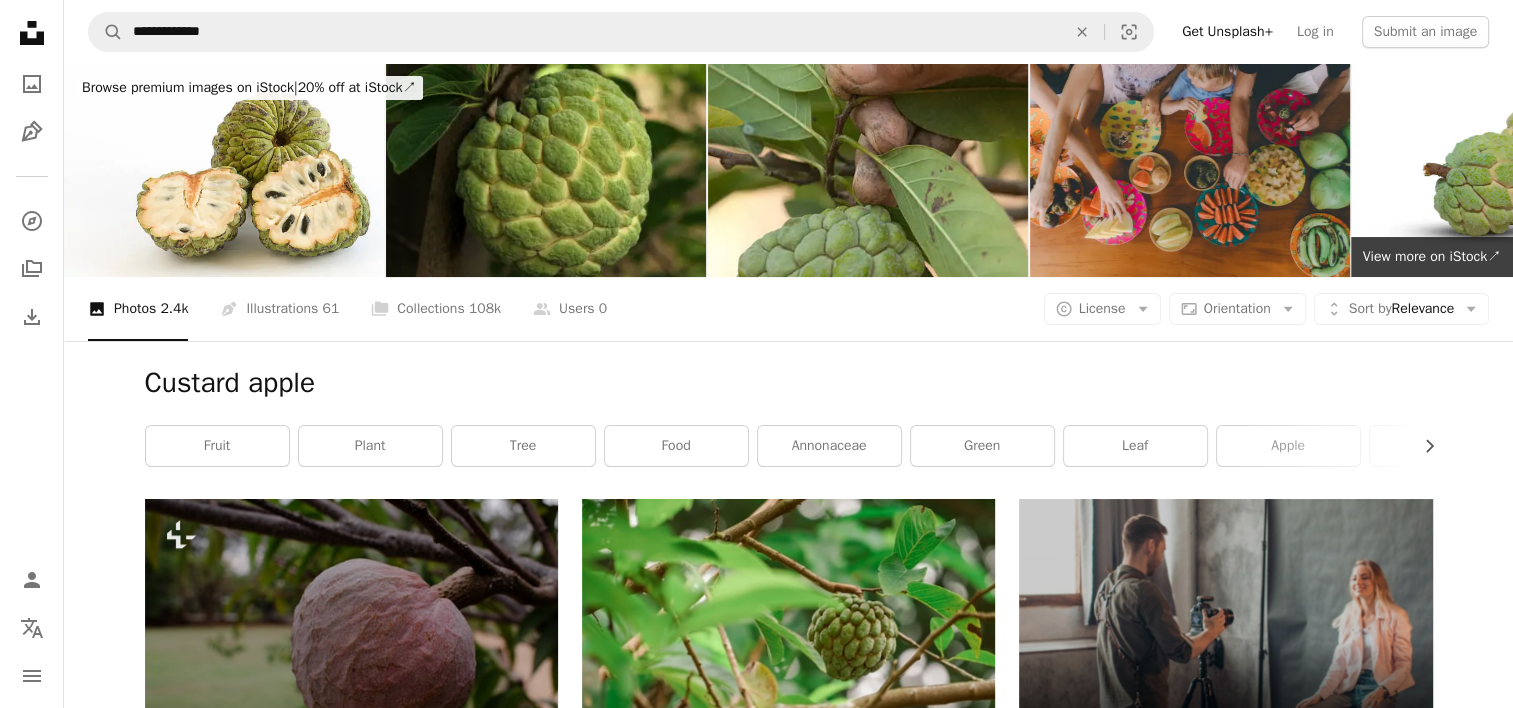 click at bounding box center [546, 170] 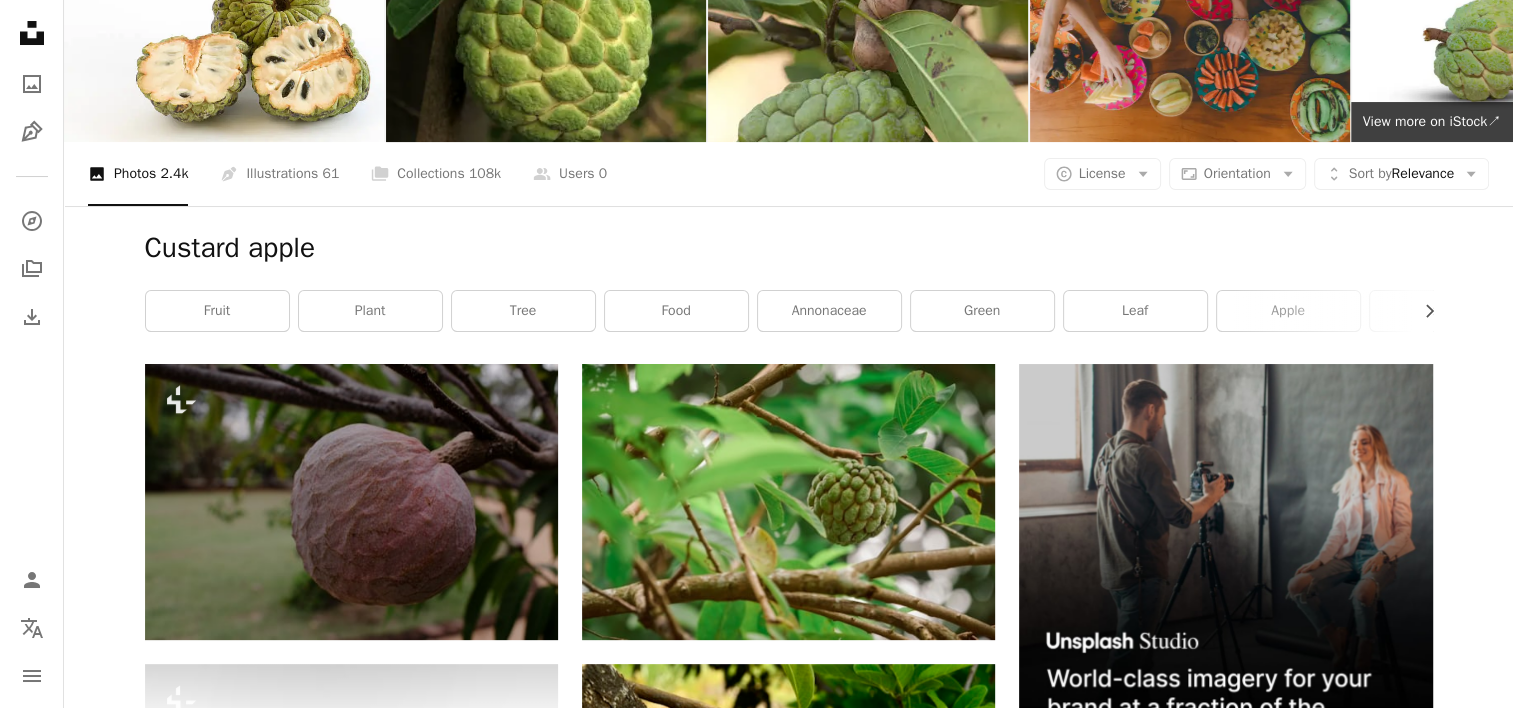 scroll, scrollTop: 0, scrollLeft: 0, axis: both 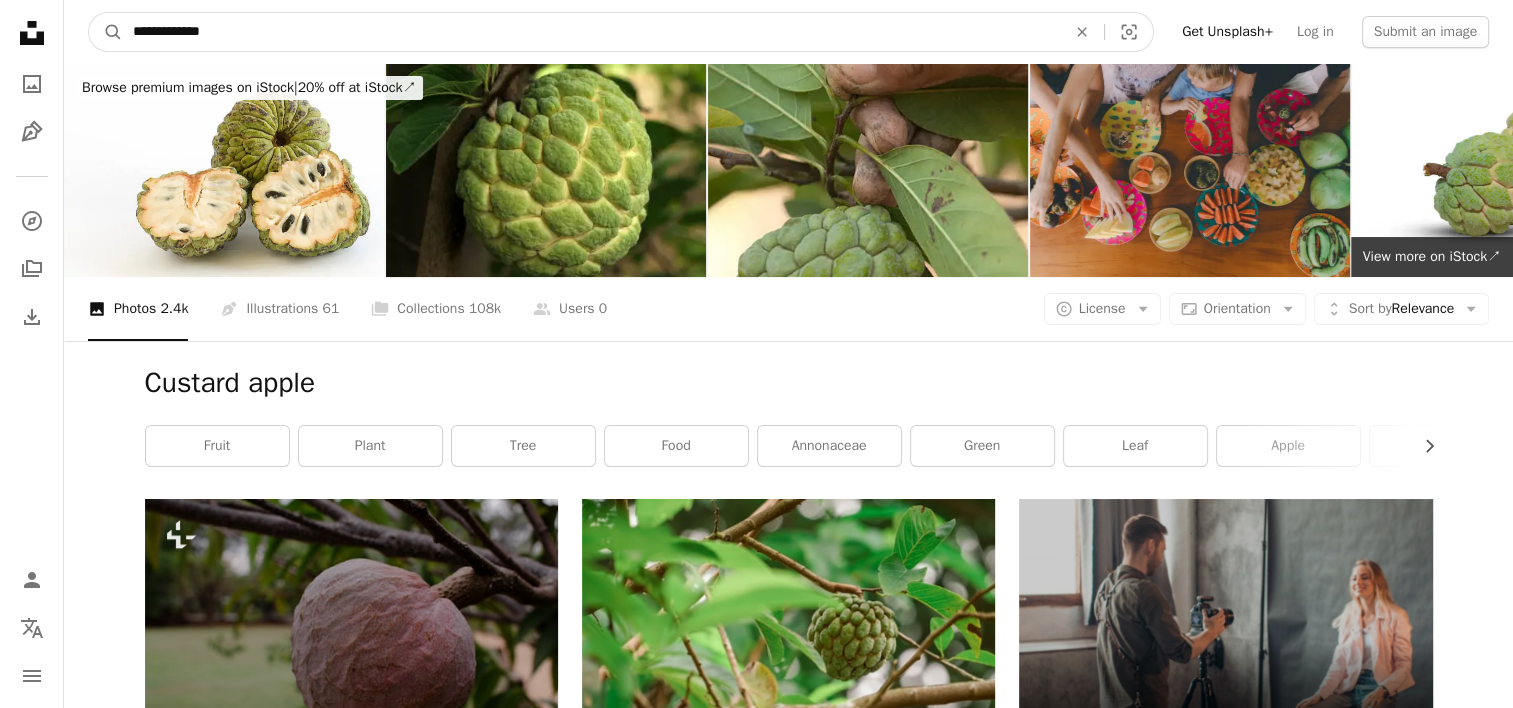 drag, startPoint x: 223, startPoint y: 33, endPoint x: 72, endPoint y: 20, distance: 151.55856 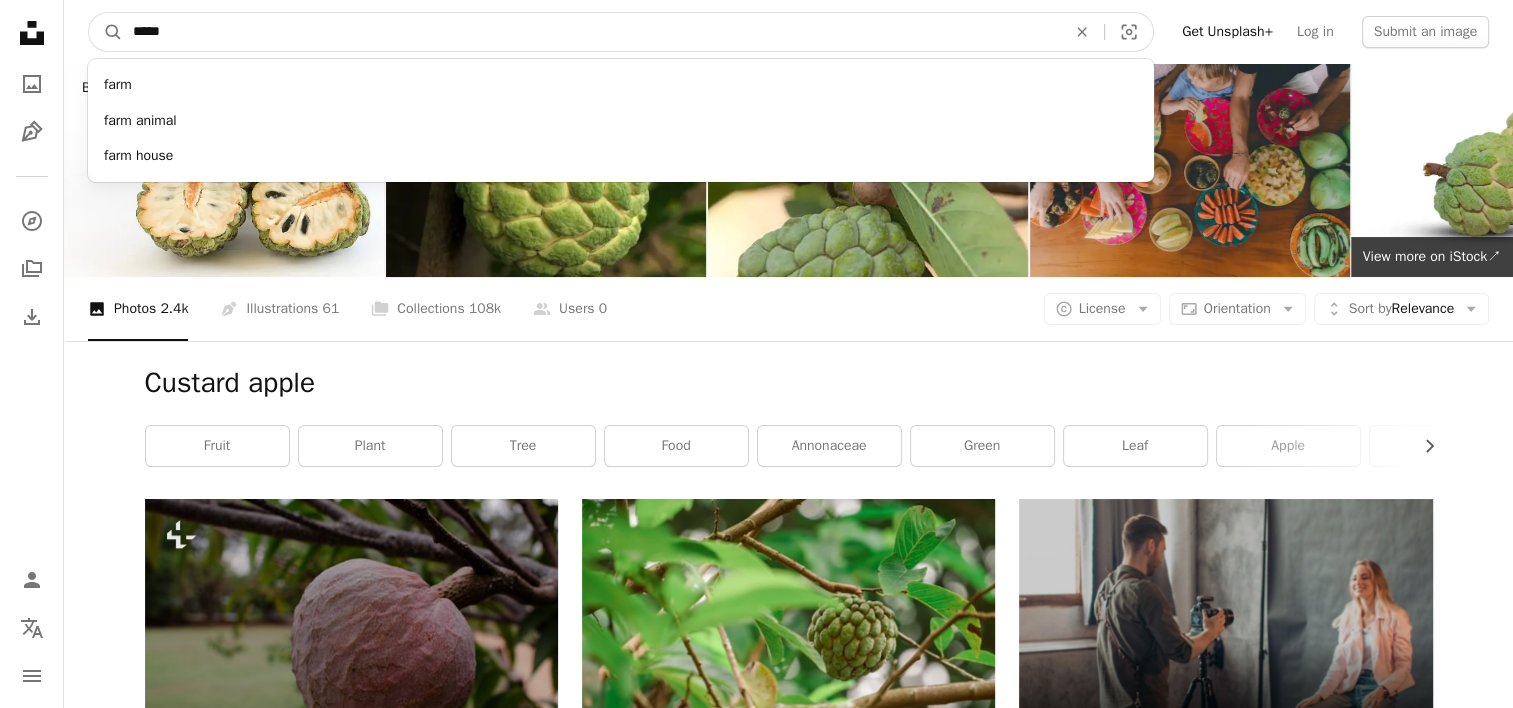 type on "******" 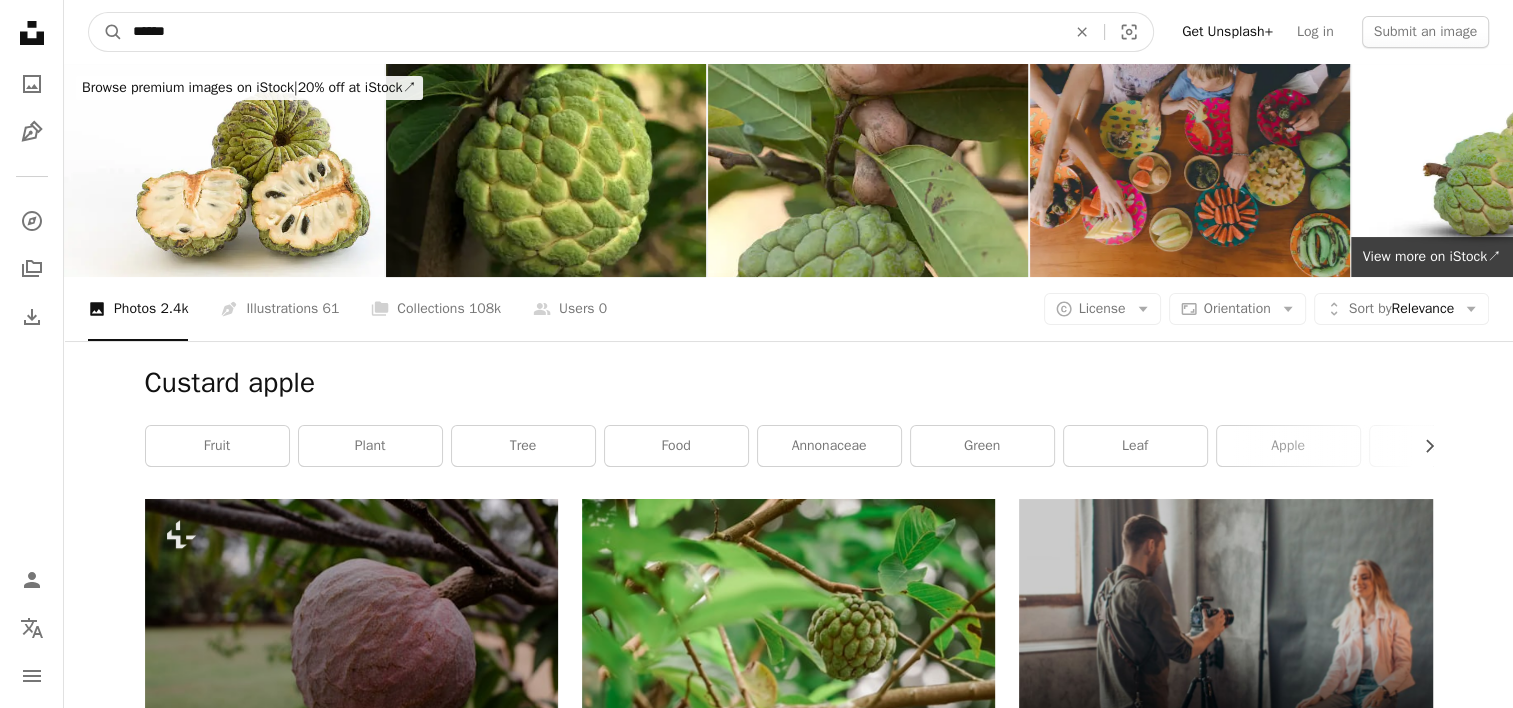 click on "A magnifying glass" at bounding box center (106, 32) 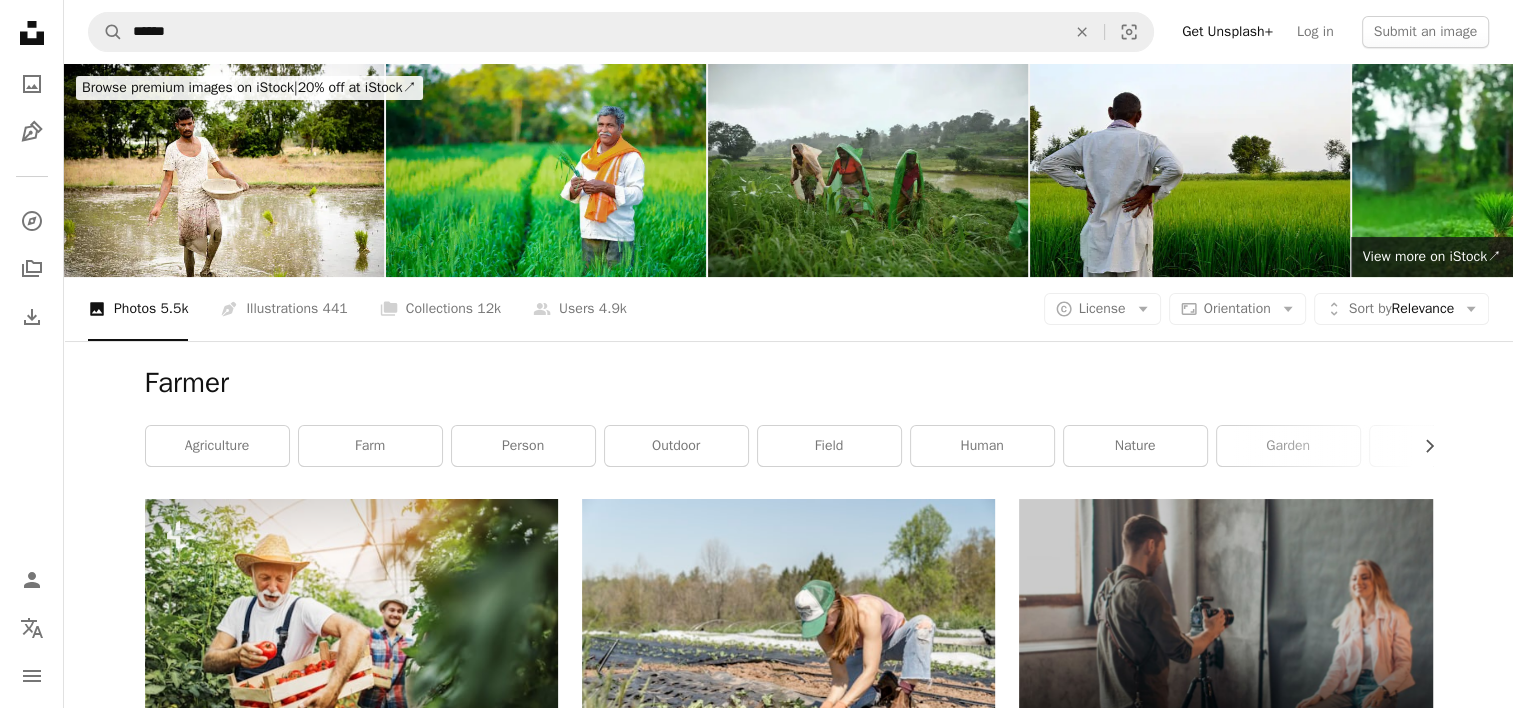 scroll, scrollTop: 0, scrollLeft: 0, axis: both 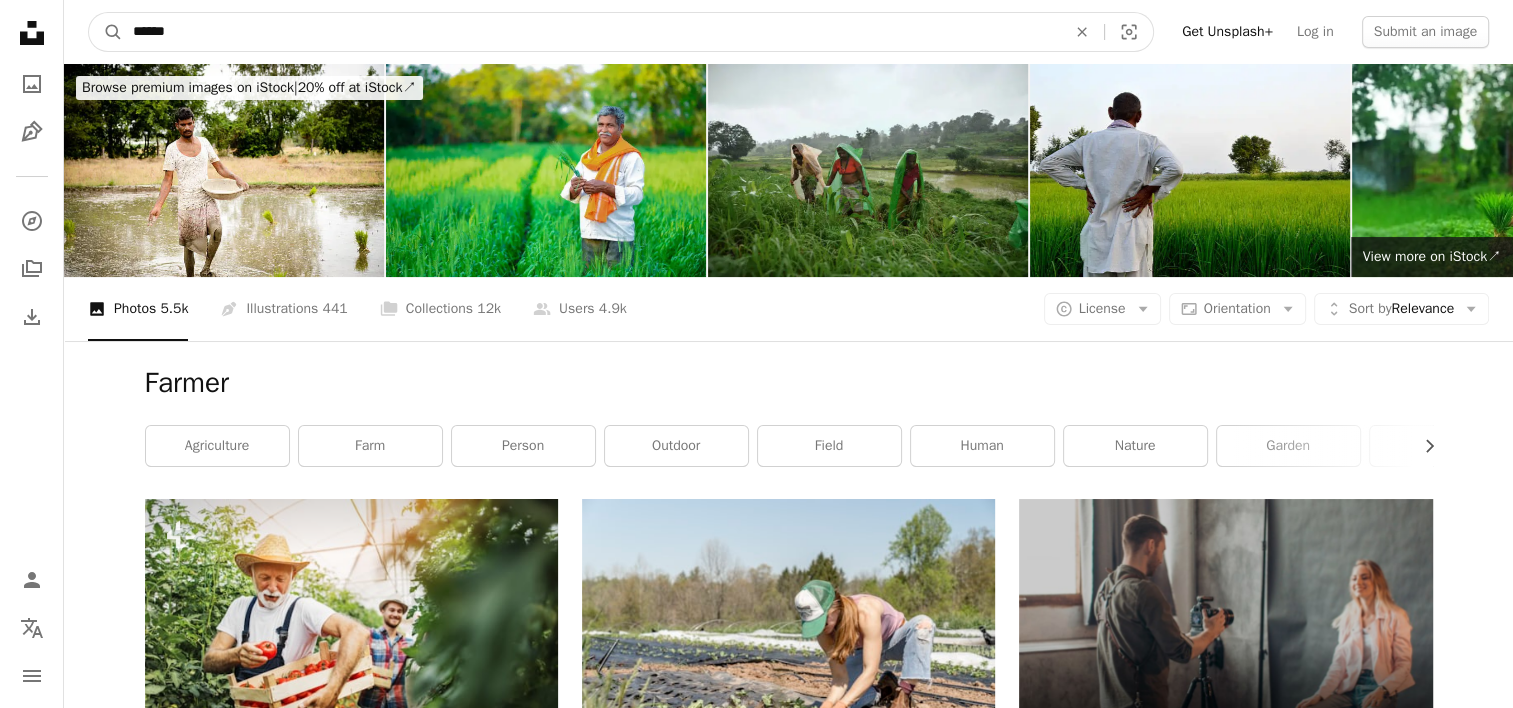 click on "******" at bounding box center (591, 32) 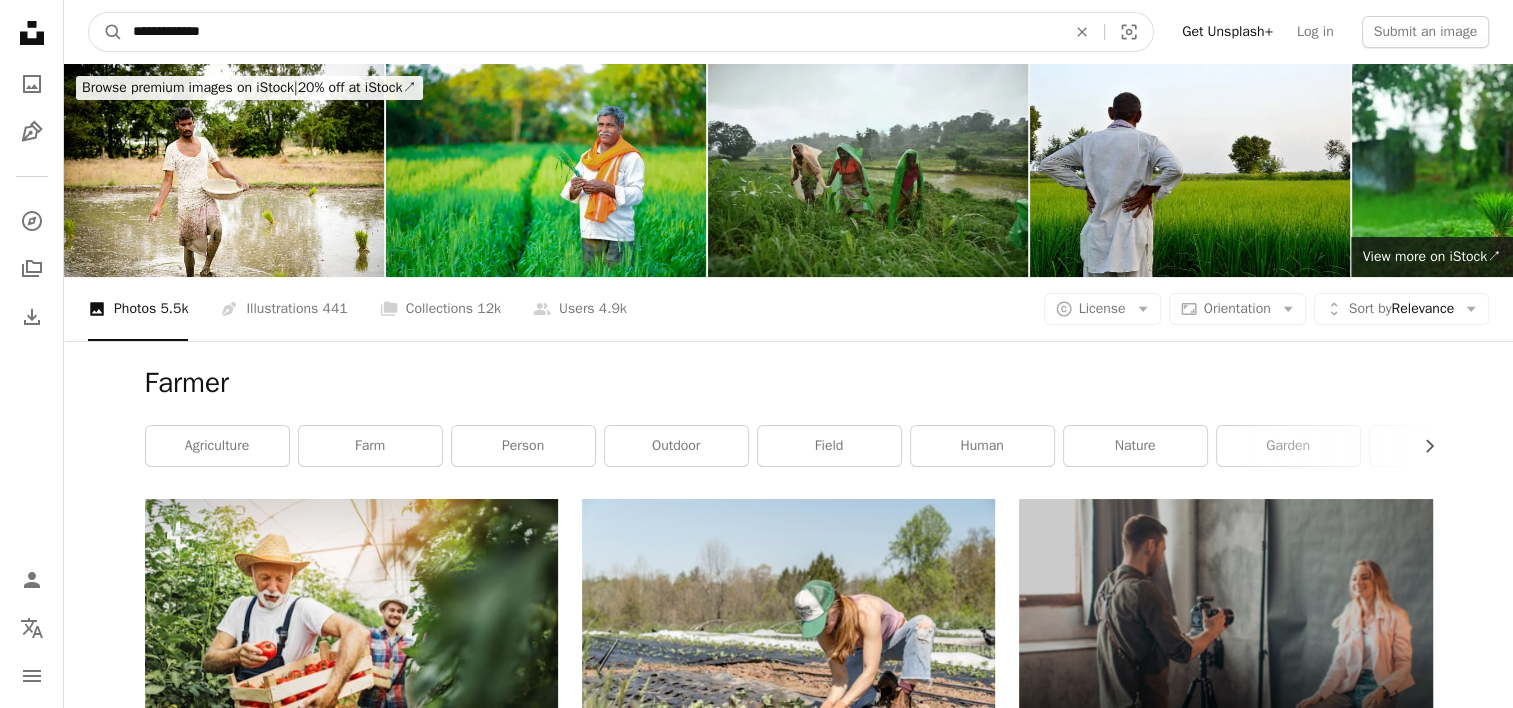 type on "**********" 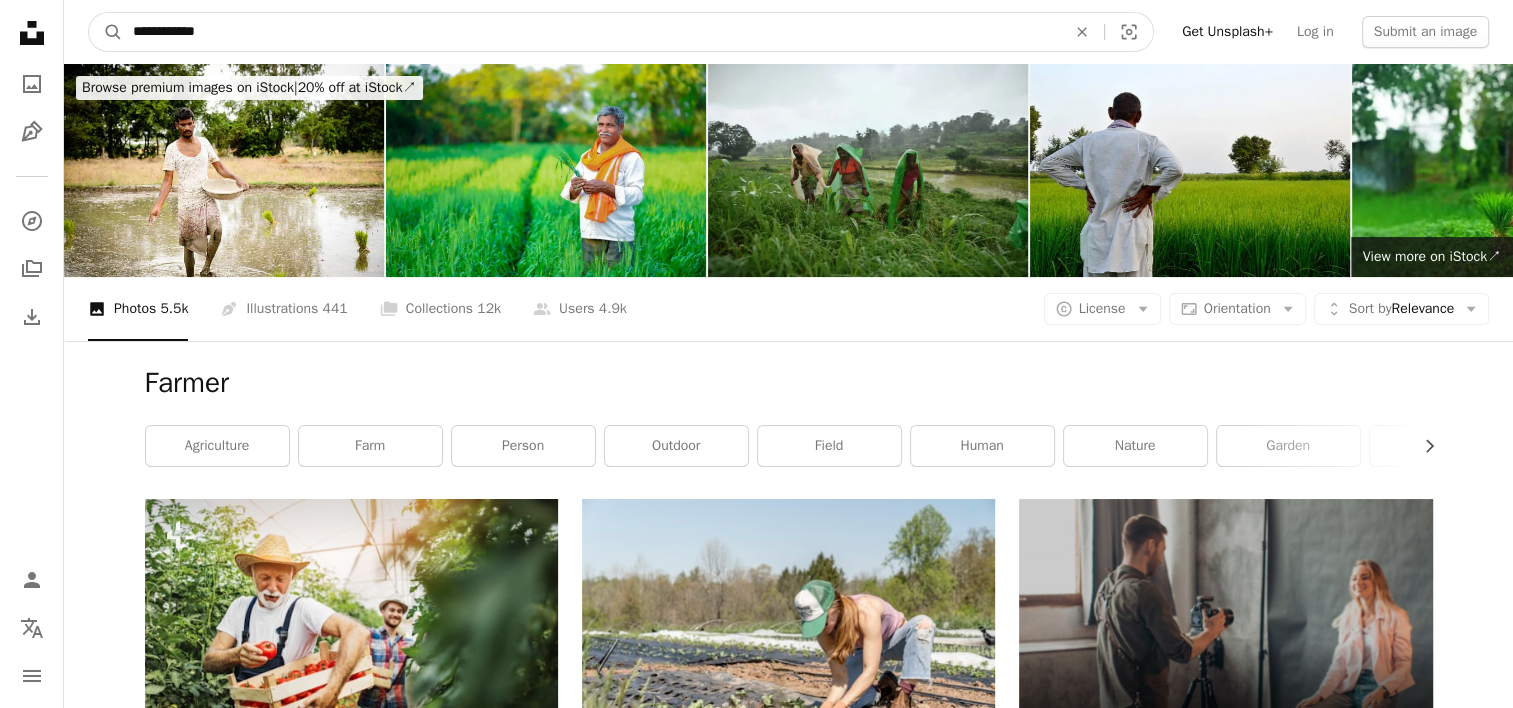 click on "A magnifying glass" at bounding box center [106, 32] 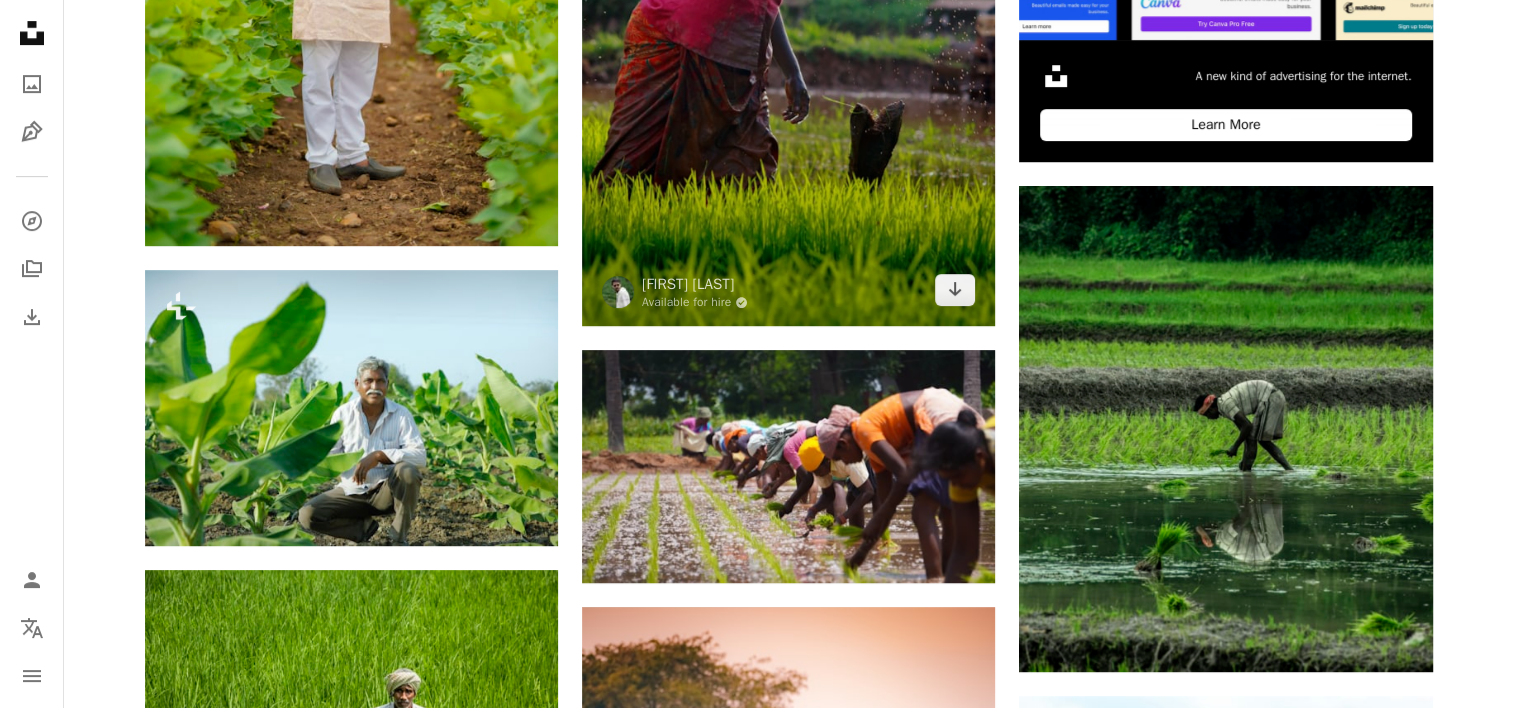 scroll, scrollTop: 900, scrollLeft: 0, axis: vertical 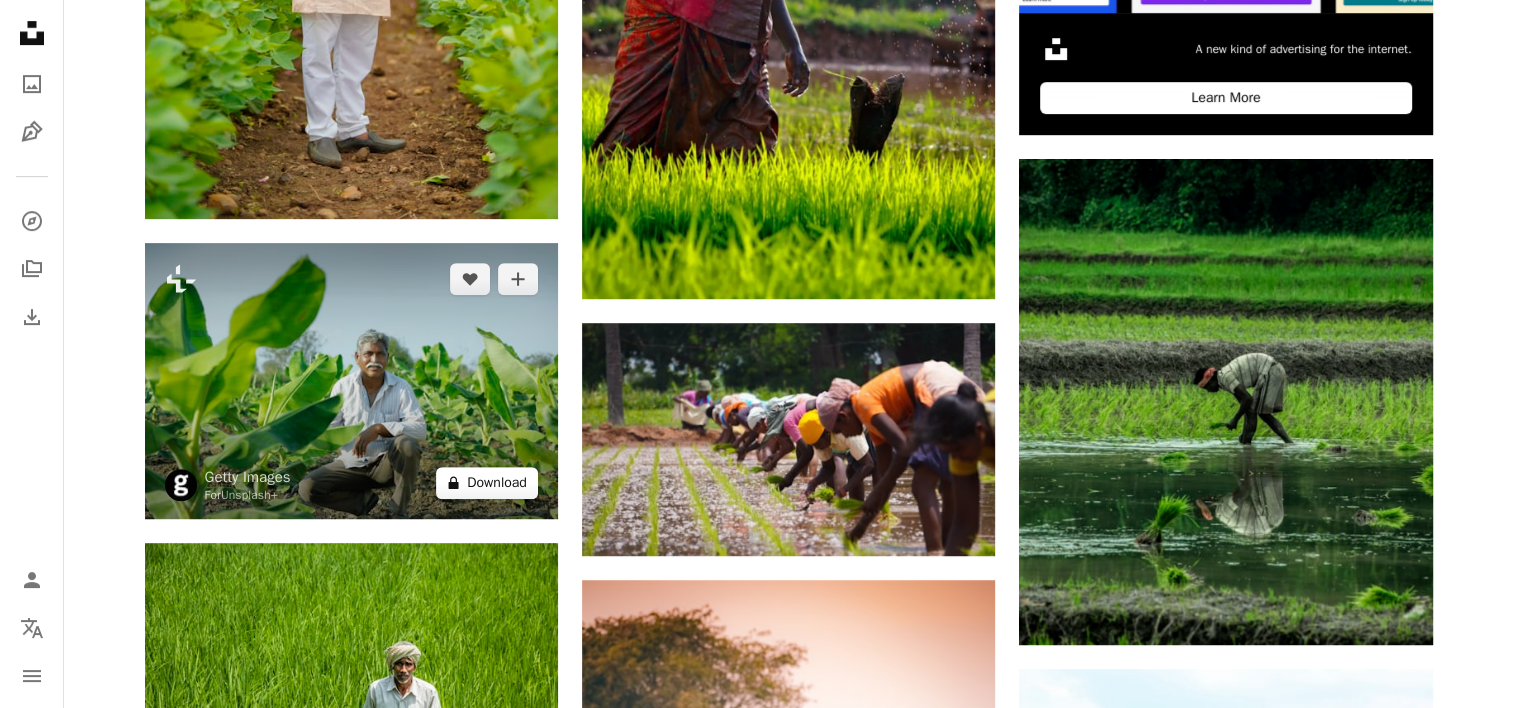 click on "A lock Download" at bounding box center (487, 483) 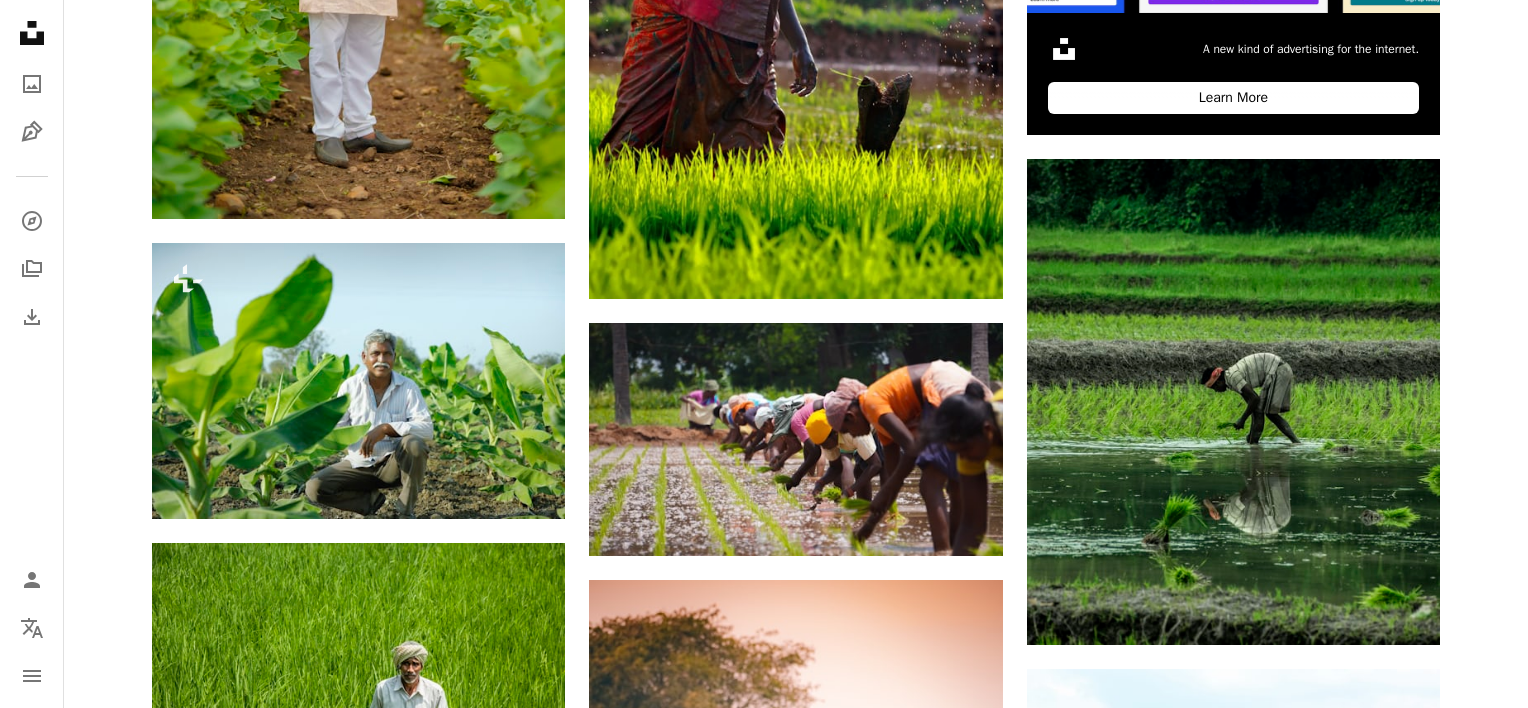 click on "An X shape Premium, ready to use images. Get unlimited access. A plus sign Members-only content added monthly A plus sign Unlimited royalty-free downloads A plus sign Illustrations  New A plus sign Enhanced legal protections yearly 66%  off monthly $12   $4 USD per month * Get  Unsplash+ * When paid annually, billed upfront  $48 Taxes where applicable. Renews automatically. Cancel anytime." at bounding box center [764, 4802] 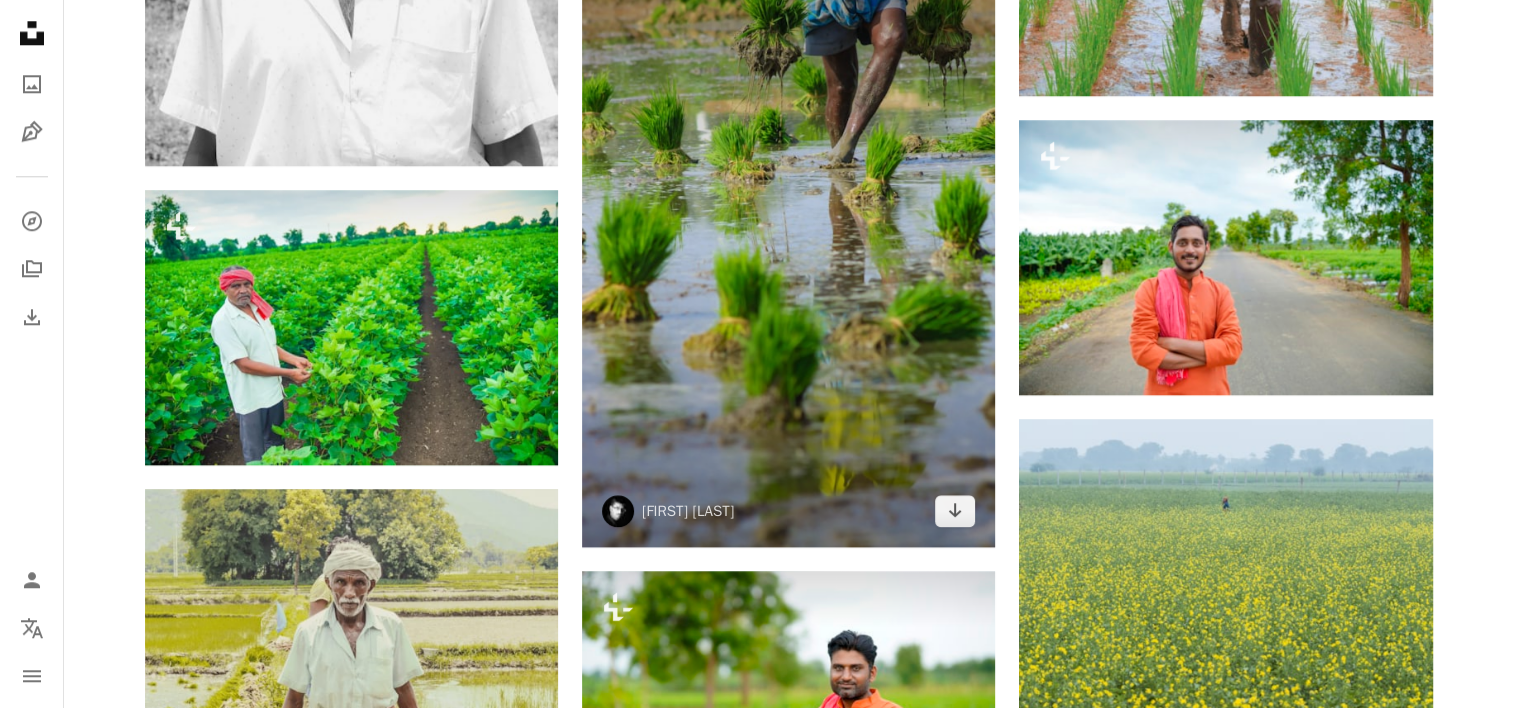 scroll, scrollTop: 2100, scrollLeft: 0, axis: vertical 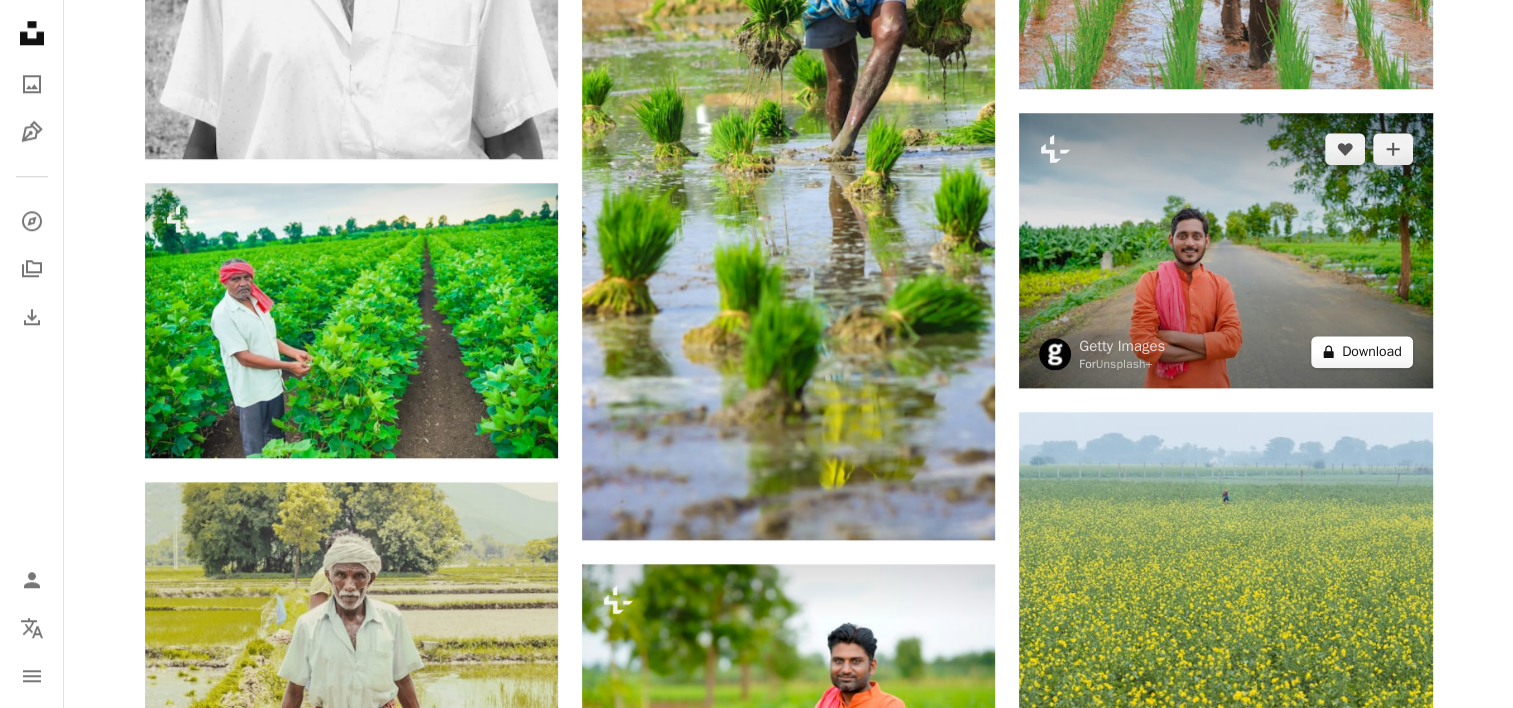 click on "A lock Download" at bounding box center [1362, 352] 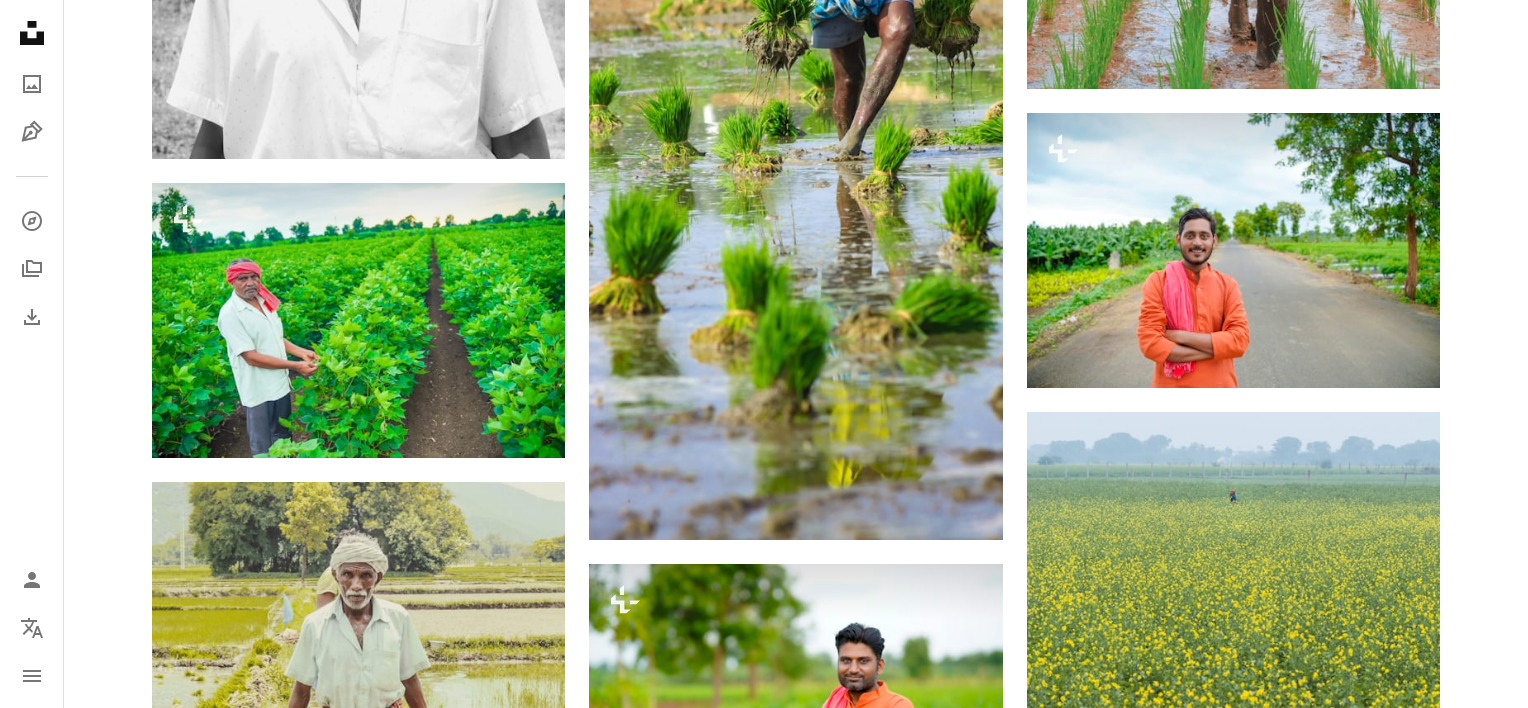 click on "An X shape Premium, ready to use images. Get unlimited access. A plus sign Members-only content added monthly A plus sign Unlimited royalty-free downloads A plus sign Illustrations  New A plus sign Enhanced legal protections yearly 66%  off monthly $12   $4 USD per month * Get  Unsplash+ * When paid annually, billed upfront  $48 Taxes where applicable. Renews automatically. Cancel anytime." at bounding box center (764, 3601) 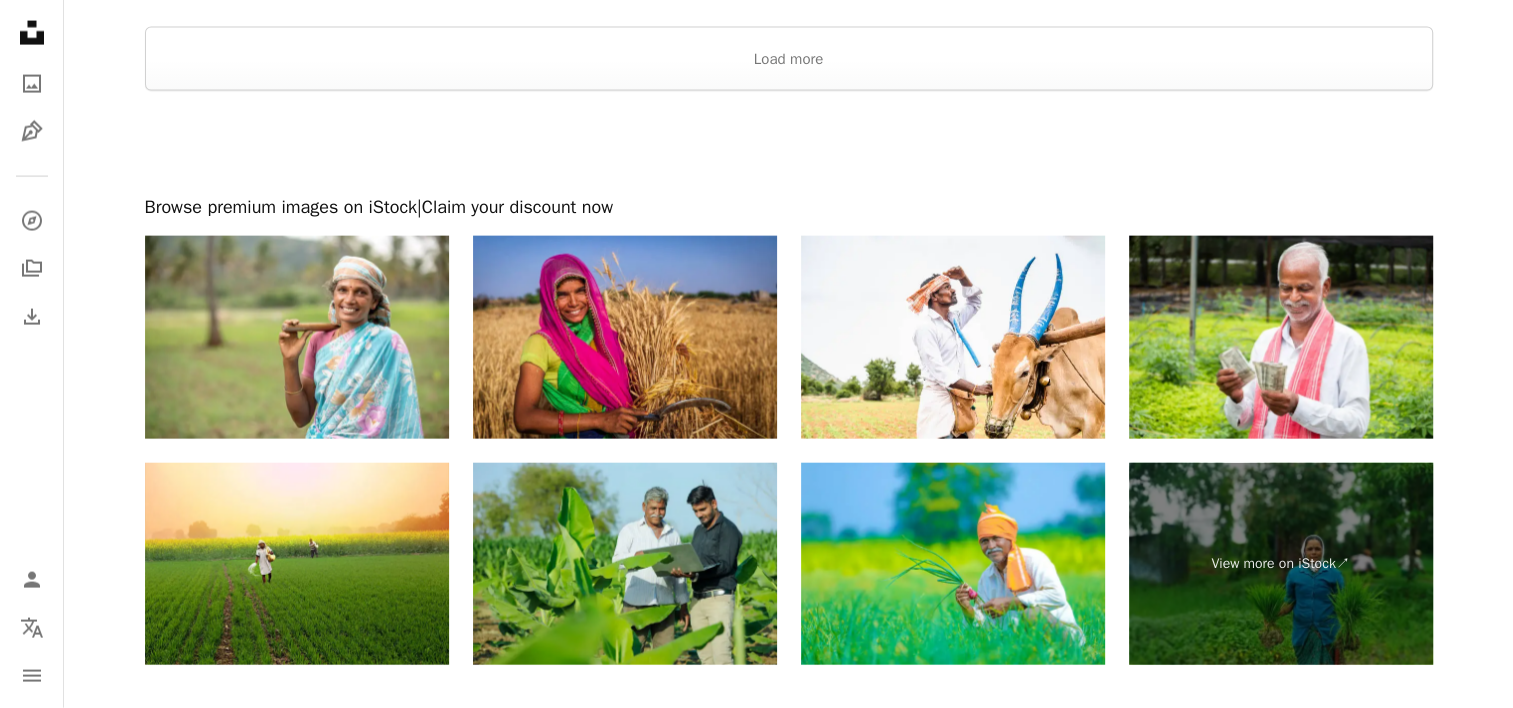 scroll, scrollTop: 4500, scrollLeft: 0, axis: vertical 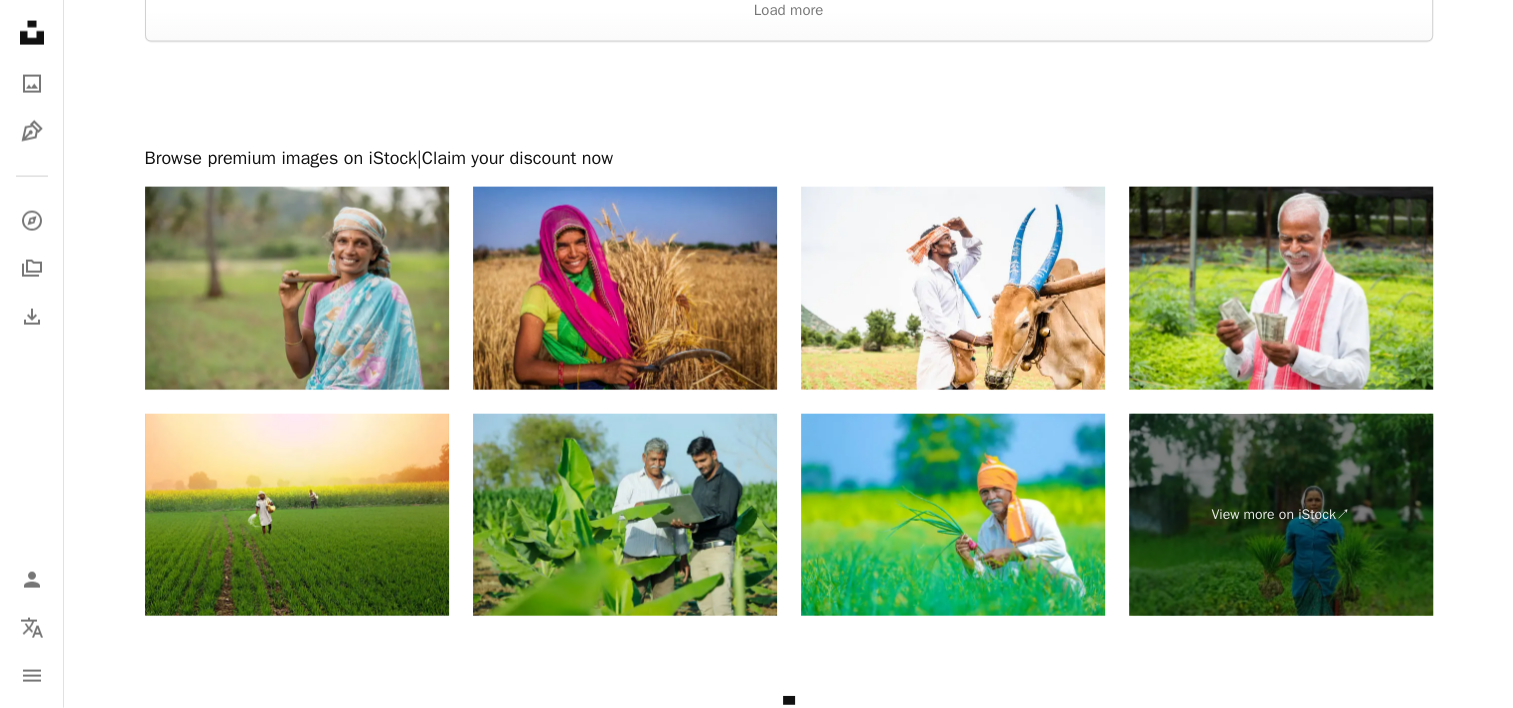 click at bounding box center (297, 288) 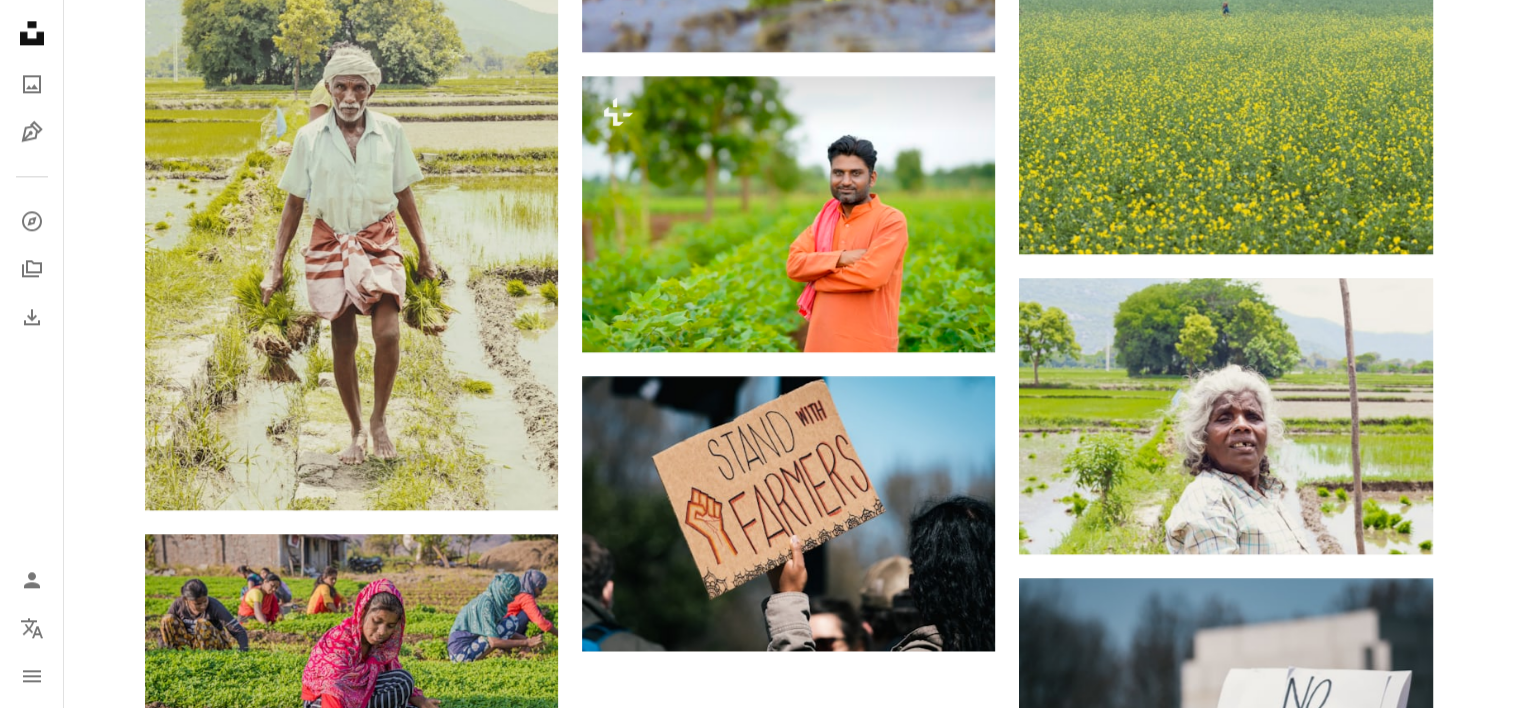 scroll, scrollTop: 2438, scrollLeft: 0, axis: vertical 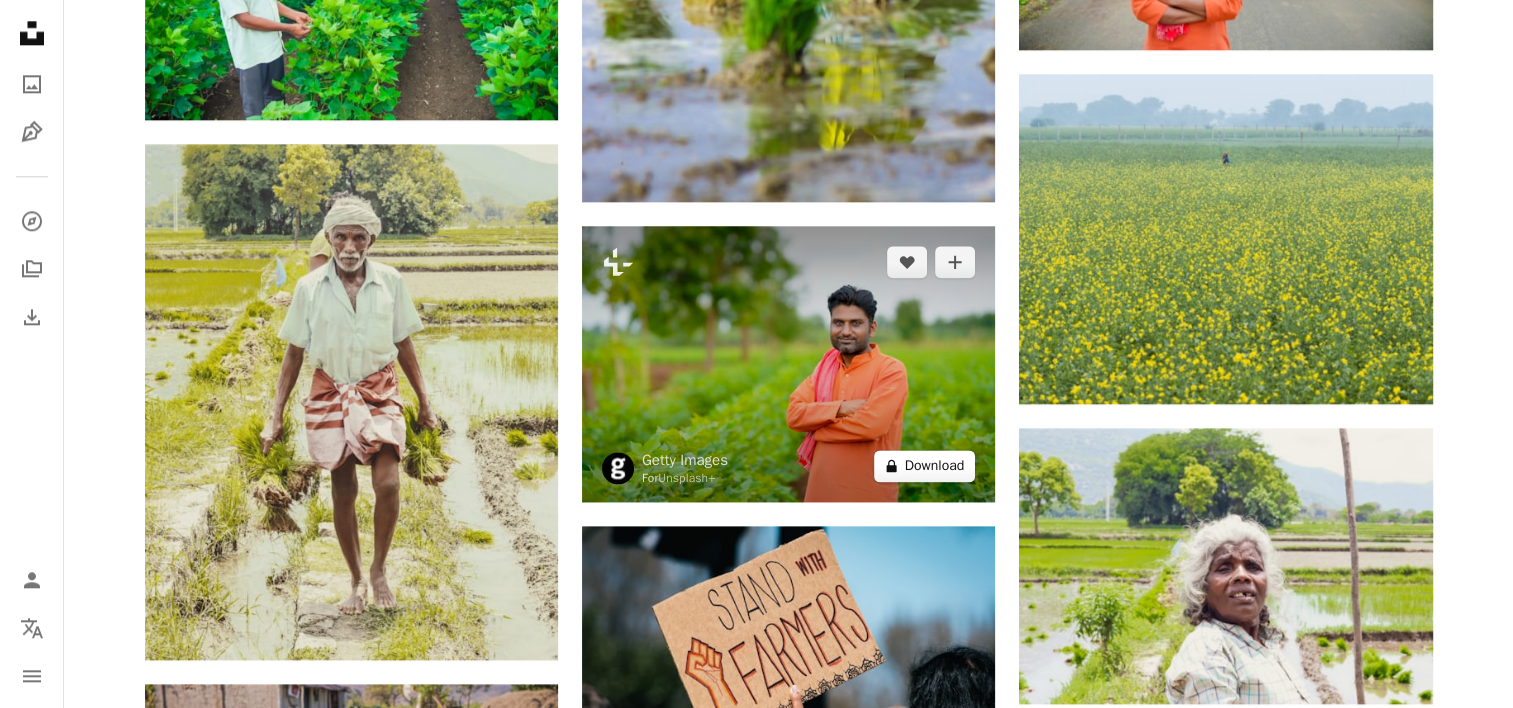click on "A lock Download" at bounding box center (925, 466) 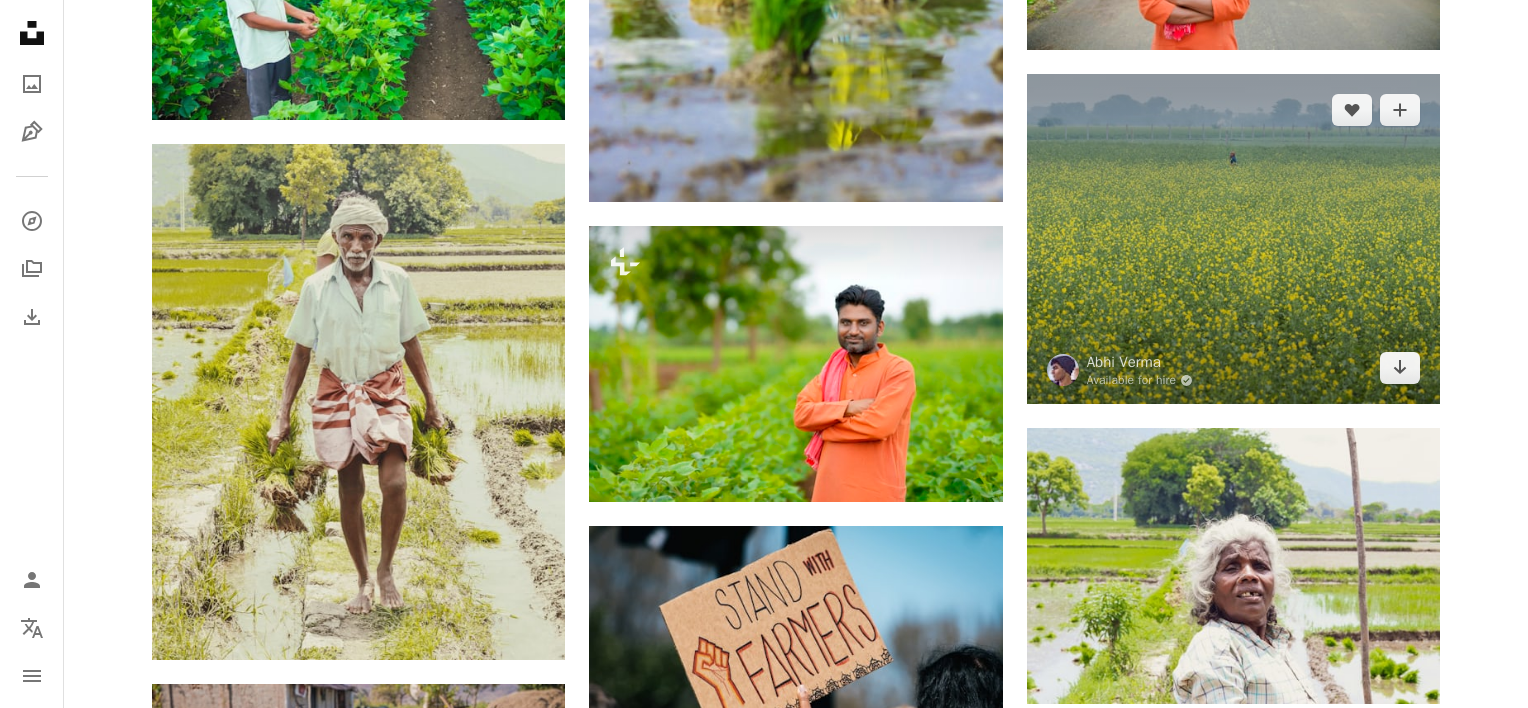 drag, startPoint x: 1389, startPoint y: 368, endPoint x: 1378, endPoint y: 363, distance: 12.083046 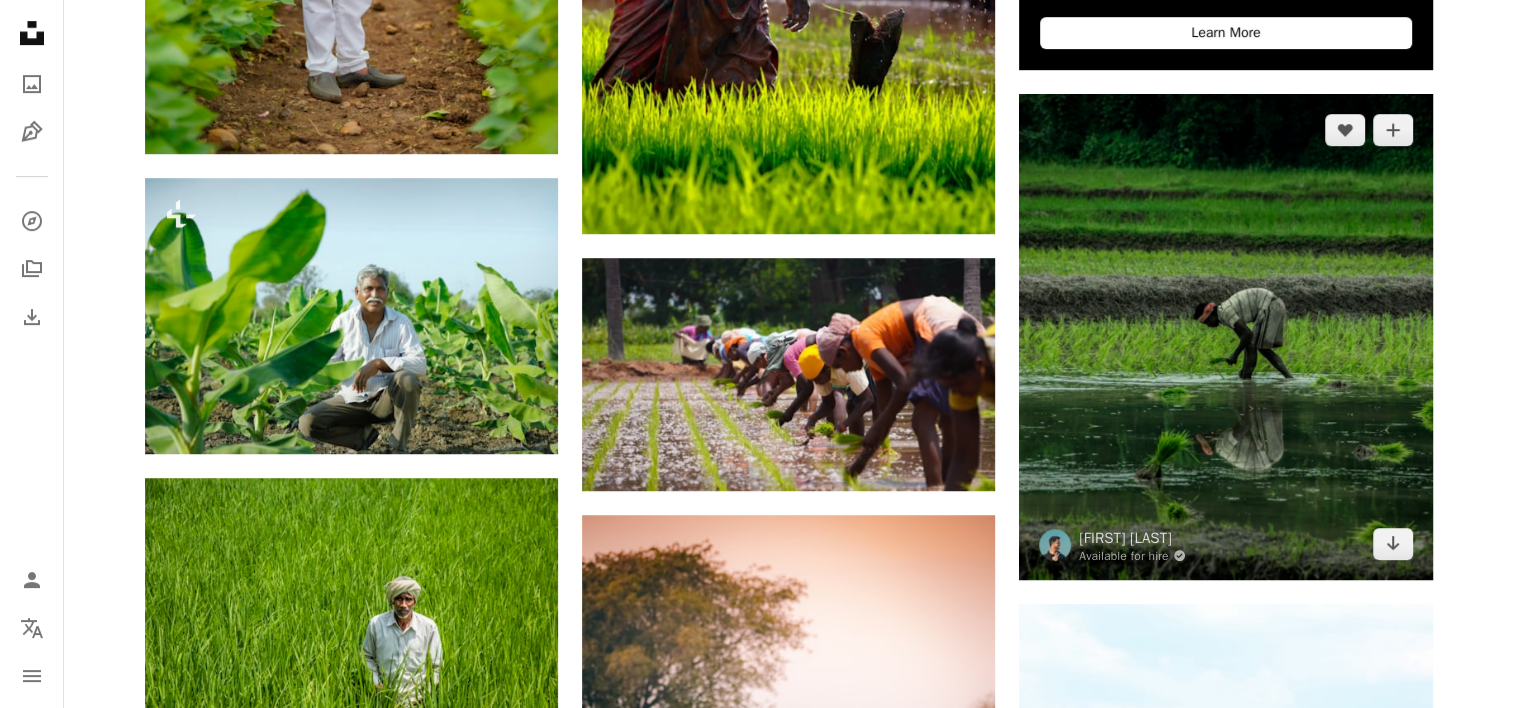 scroll, scrollTop: 938, scrollLeft: 0, axis: vertical 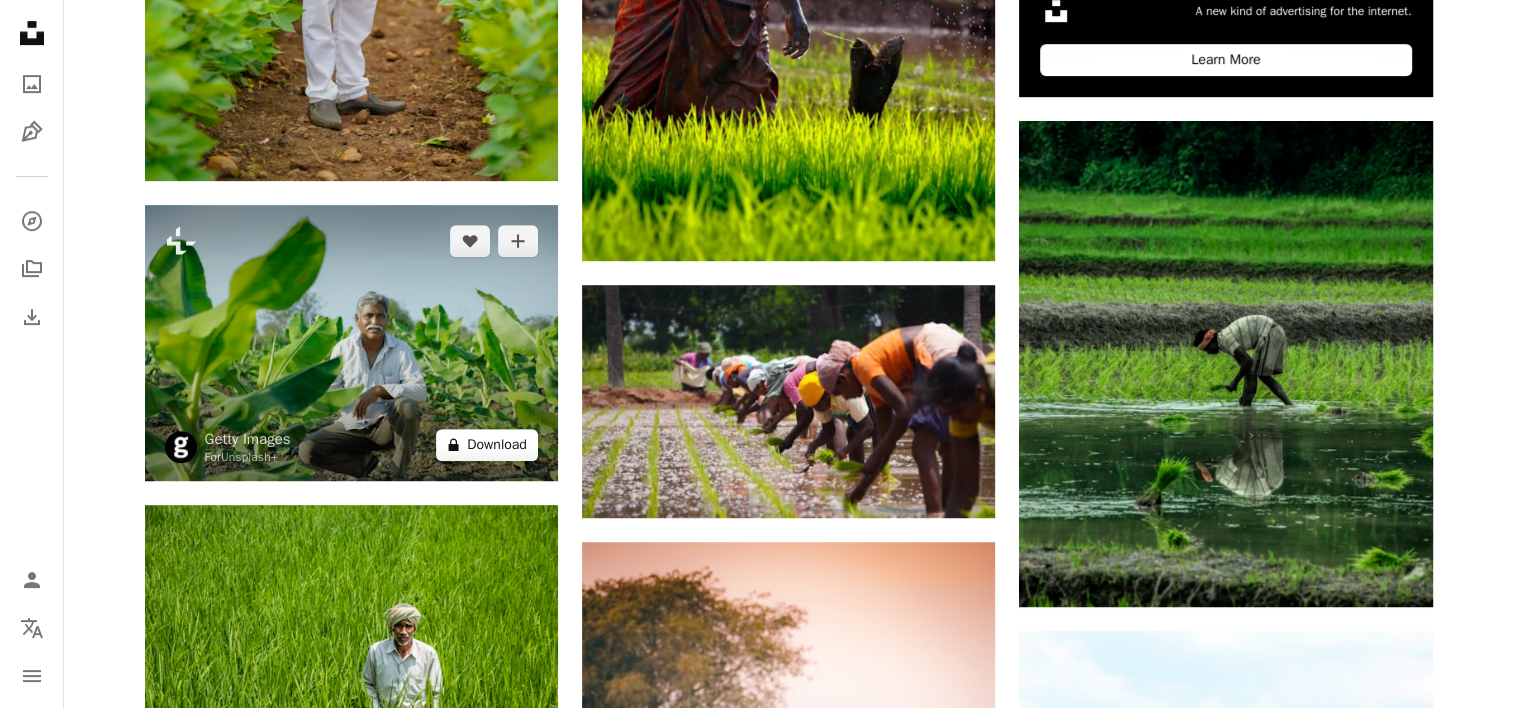 click on "A lock Download" at bounding box center (487, 445) 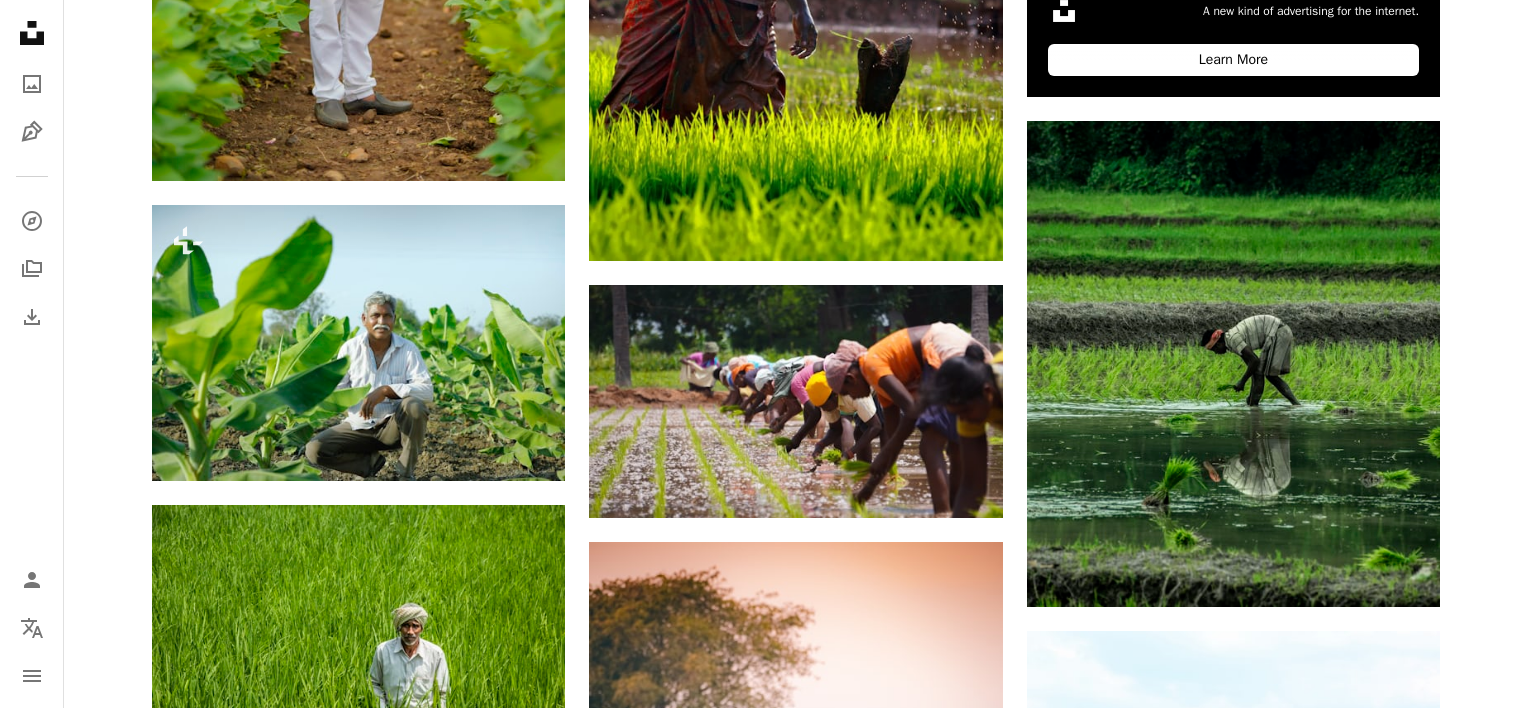 click on "An X shape Premium, ready to use images. Get unlimited access. A plus sign Members-only content added monthly A plus sign Unlimited royalty-free downloads A plus sign Illustrations  New A plus sign Enhanced legal protections yearly 66%  off monthly $12   $4 USD per month * Get  Unsplash+ * When paid annually, billed upfront  $48 Taxes where applicable. Renews automatically. Cancel anytime." at bounding box center (764, 4763) 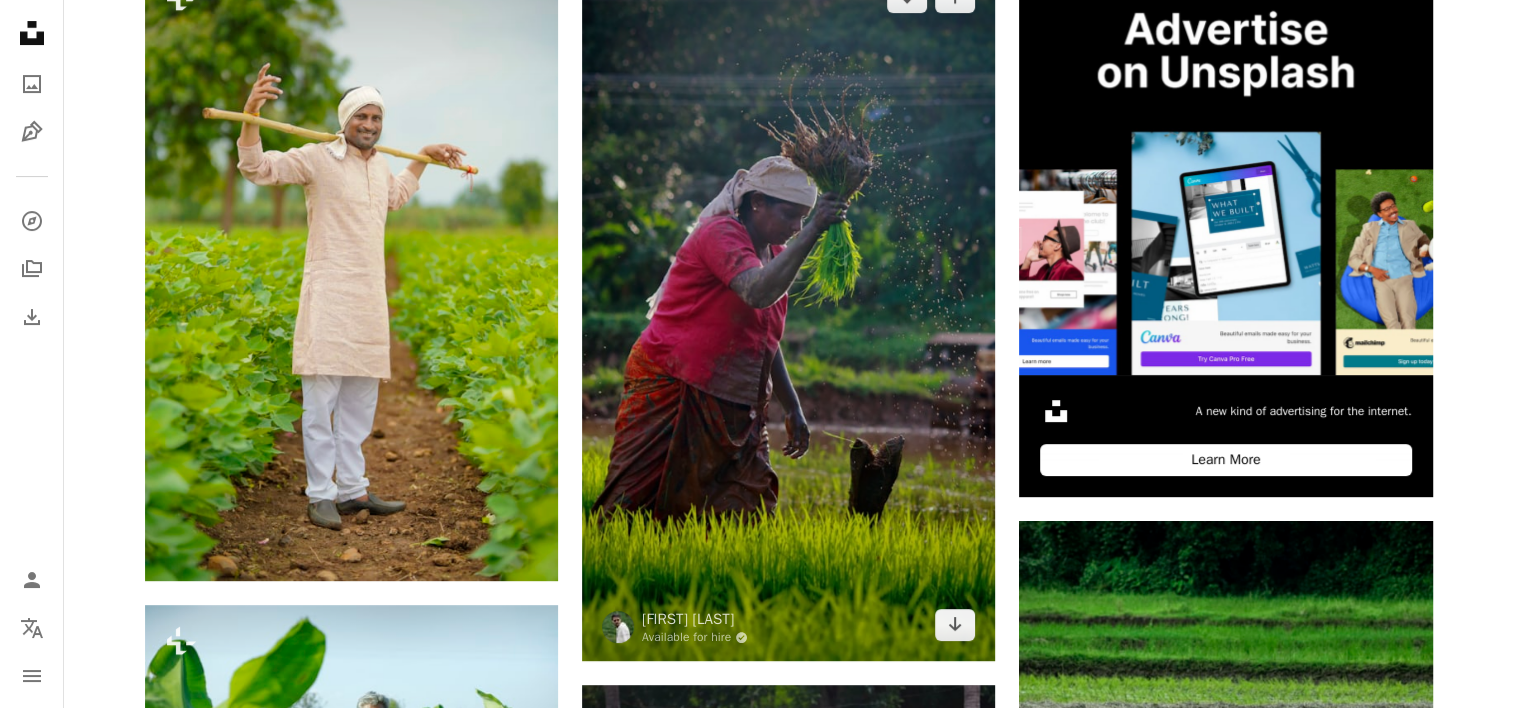 scroll, scrollTop: 0, scrollLeft: 0, axis: both 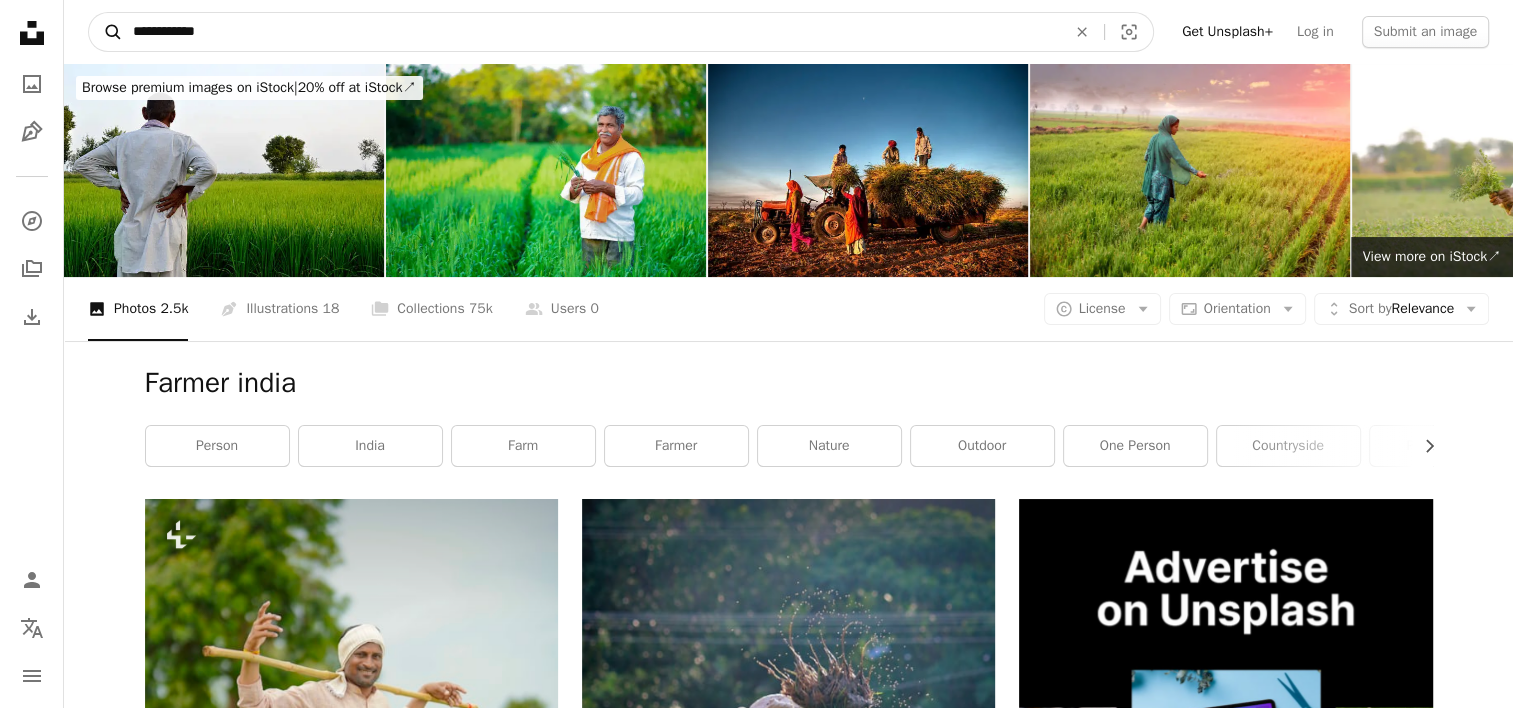 drag, startPoint x: 244, startPoint y: 42, endPoint x: 92, endPoint y: 28, distance: 152.64337 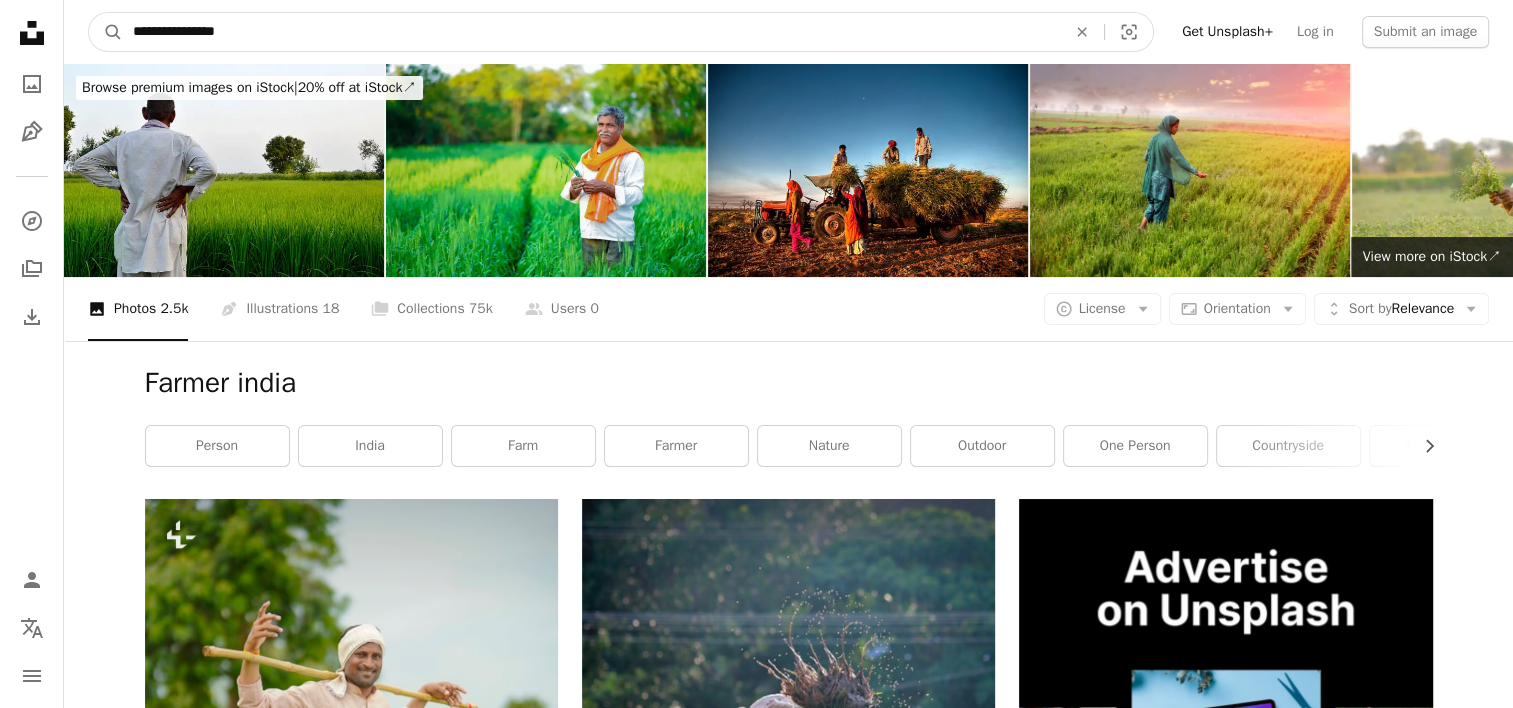 type on "**********" 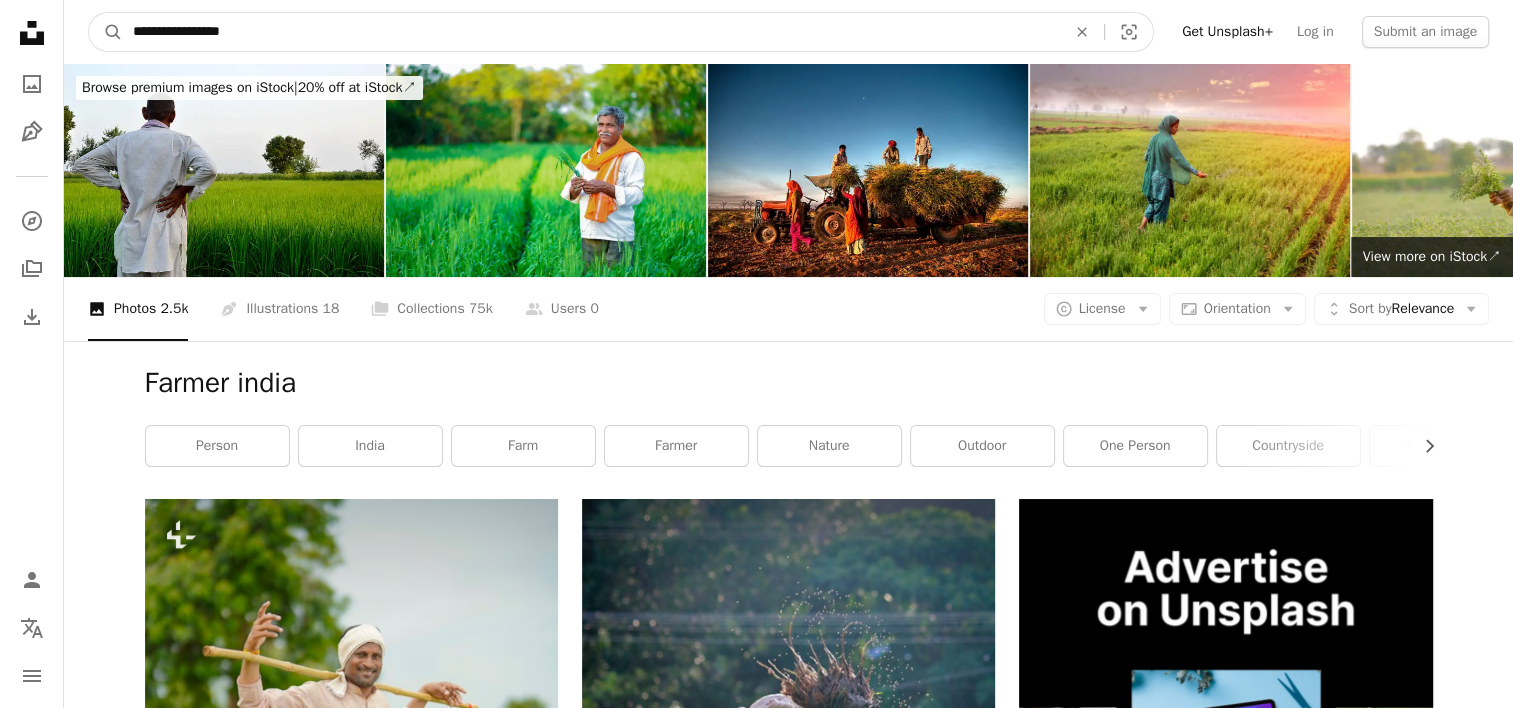 click on "A magnifying glass" at bounding box center (106, 32) 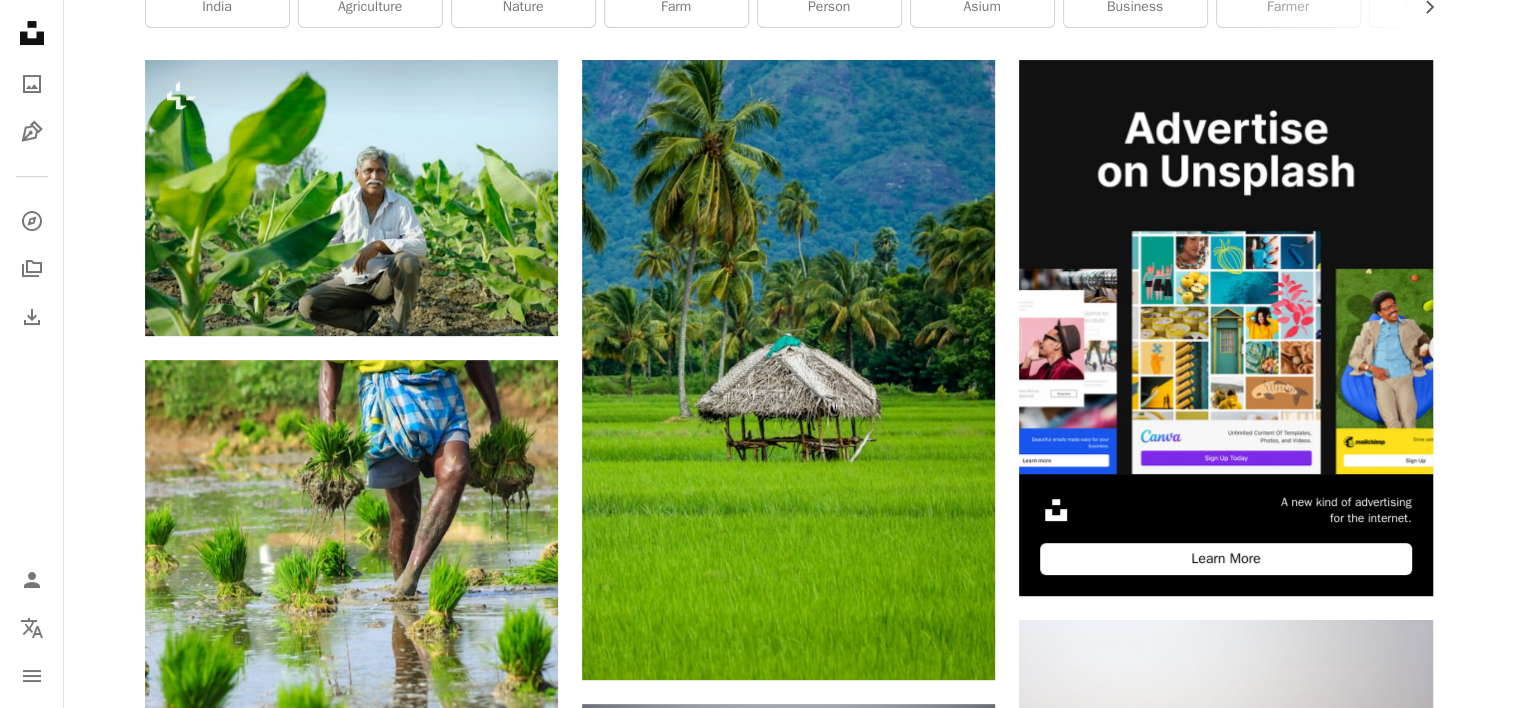scroll, scrollTop: 500, scrollLeft: 0, axis: vertical 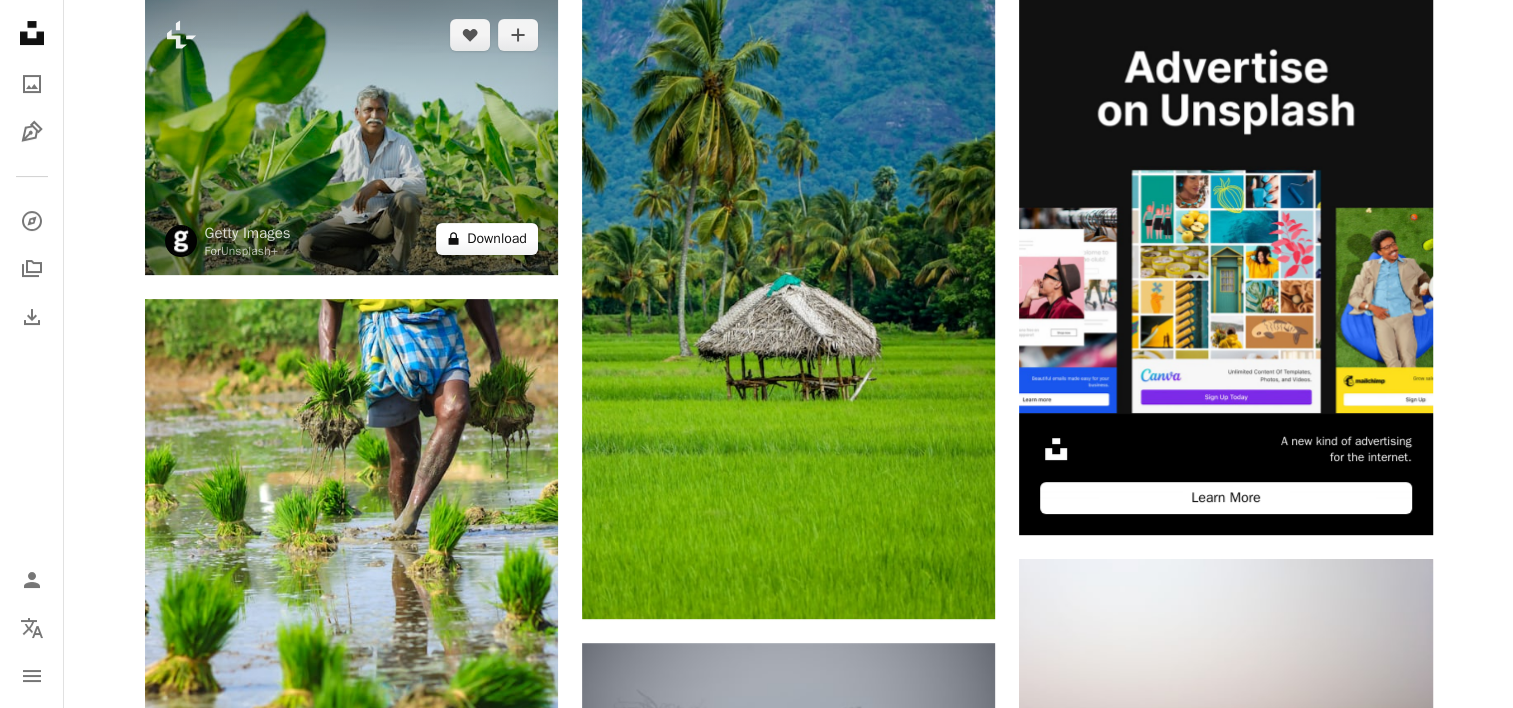 click on "A lock Download" at bounding box center [487, 239] 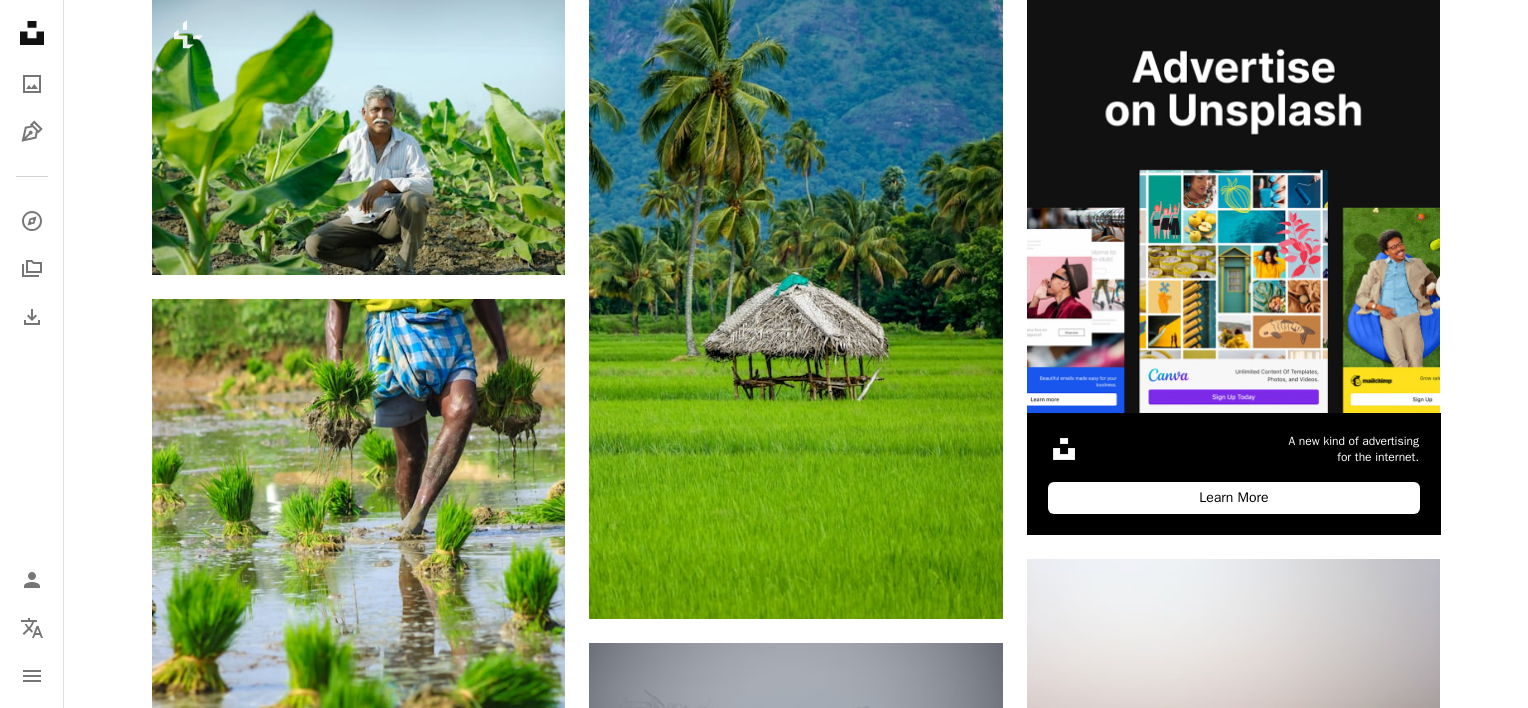 click on "An X shape Premium, ready to use images. Get unlimited access. A plus sign Members-only content added monthly A plus sign Unlimited royalty-free downloads A plus sign Illustrations  New A plus sign Enhanced legal protections yearly 66%  off monthly $12   $4 USD per month * Get  Unsplash+ * When paid annually, billed upfront  $48 Taxes where applicable. Renews automatically. Cancel anytime." at bounding box center [764, 4078] 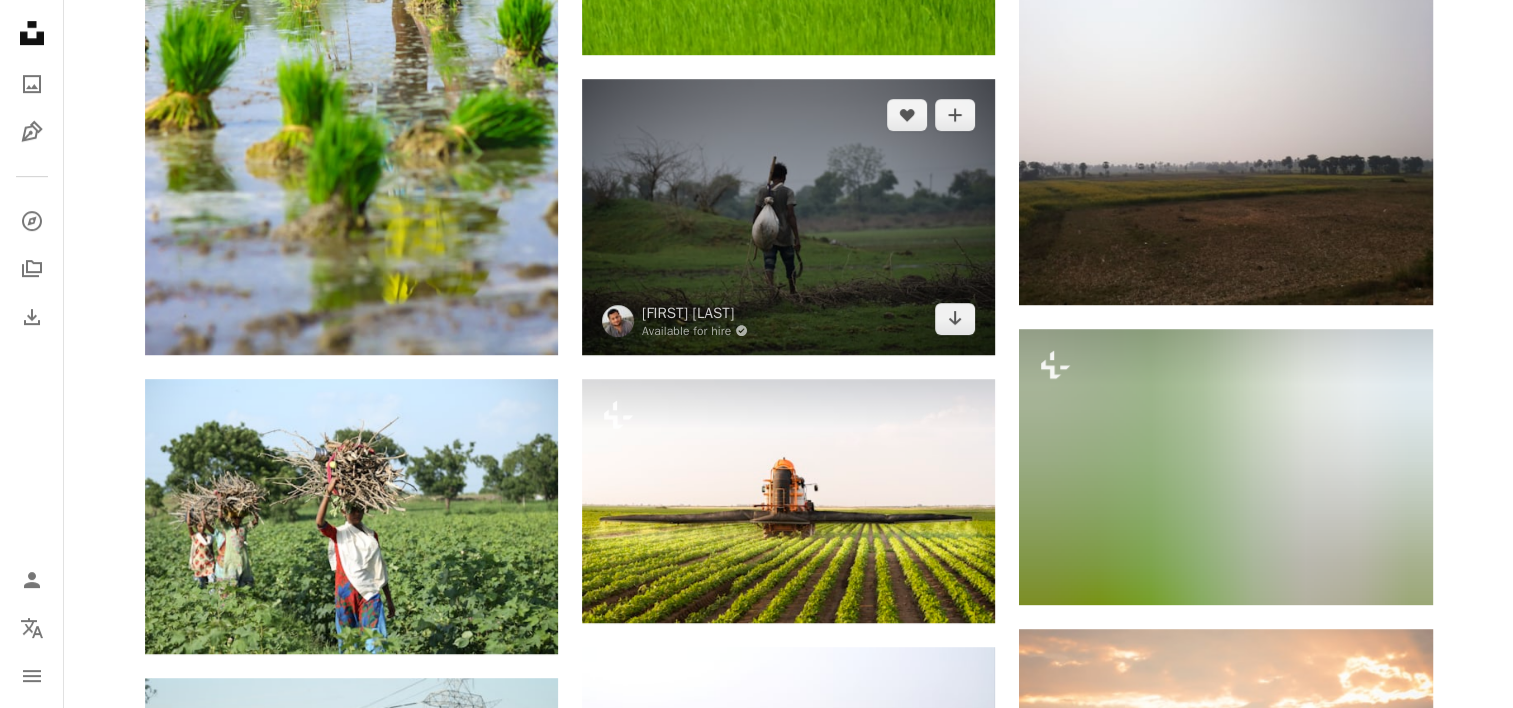 scroll, scrollTop: 1200, scrollLeft: 0, axis: vertical 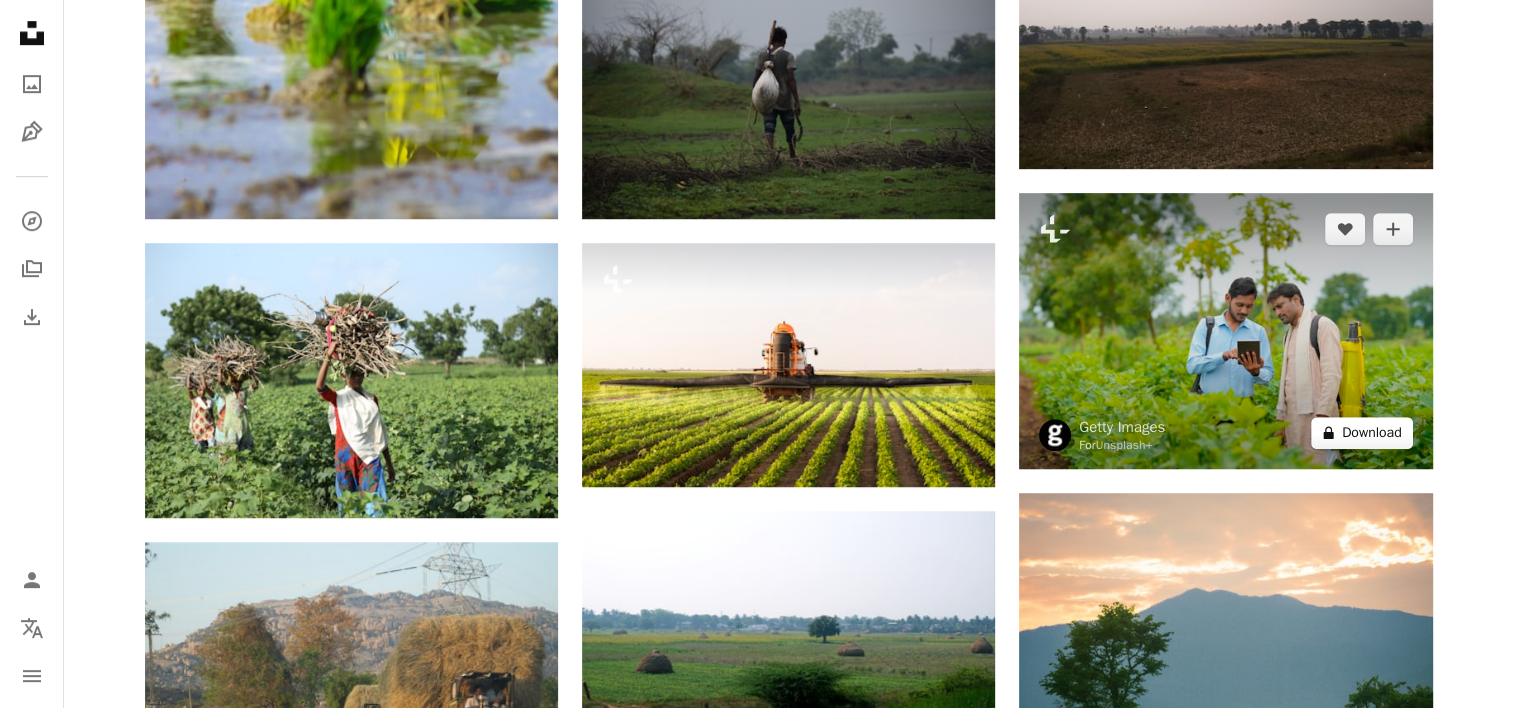 click on "A lock Download" at bounding box center [1362, 433] 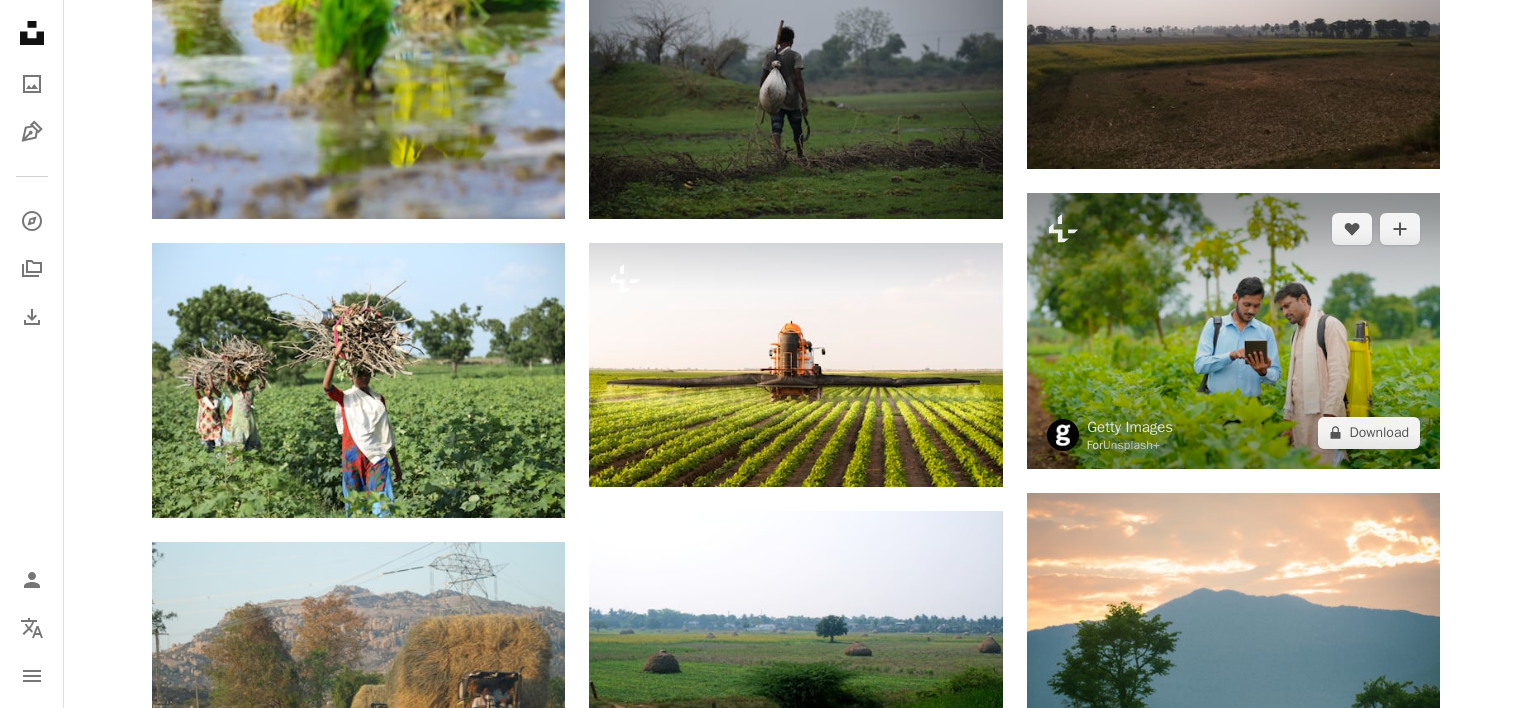 click on "An X shape Premium, ready to use images. Get unlimited access. A plus sign Members-only content added monthly A plus sign Unlimited royalty-free downloads A plus sign Illustrations  New A plus sign Enhanced legal protections yearly 66%  off monthly $12   $4 USD per month * Get  Unsplash+ * When paid annually, billed upfront  $48 Taxes where applicable. Renews automatically. Cancel anytime." at bounding box center [764, 3378] 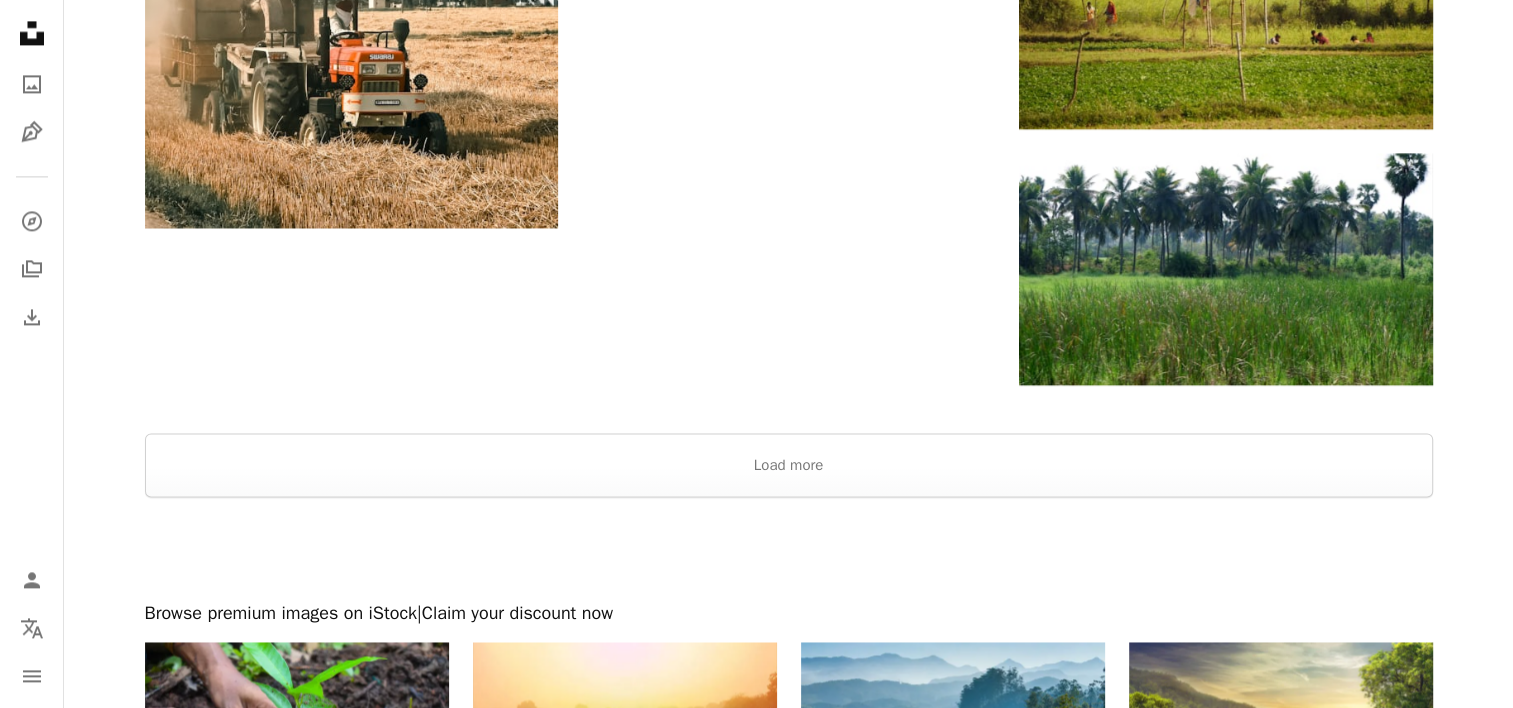 scroll, scrollTop: 2916, scrollLeft: 0, axis: vertical 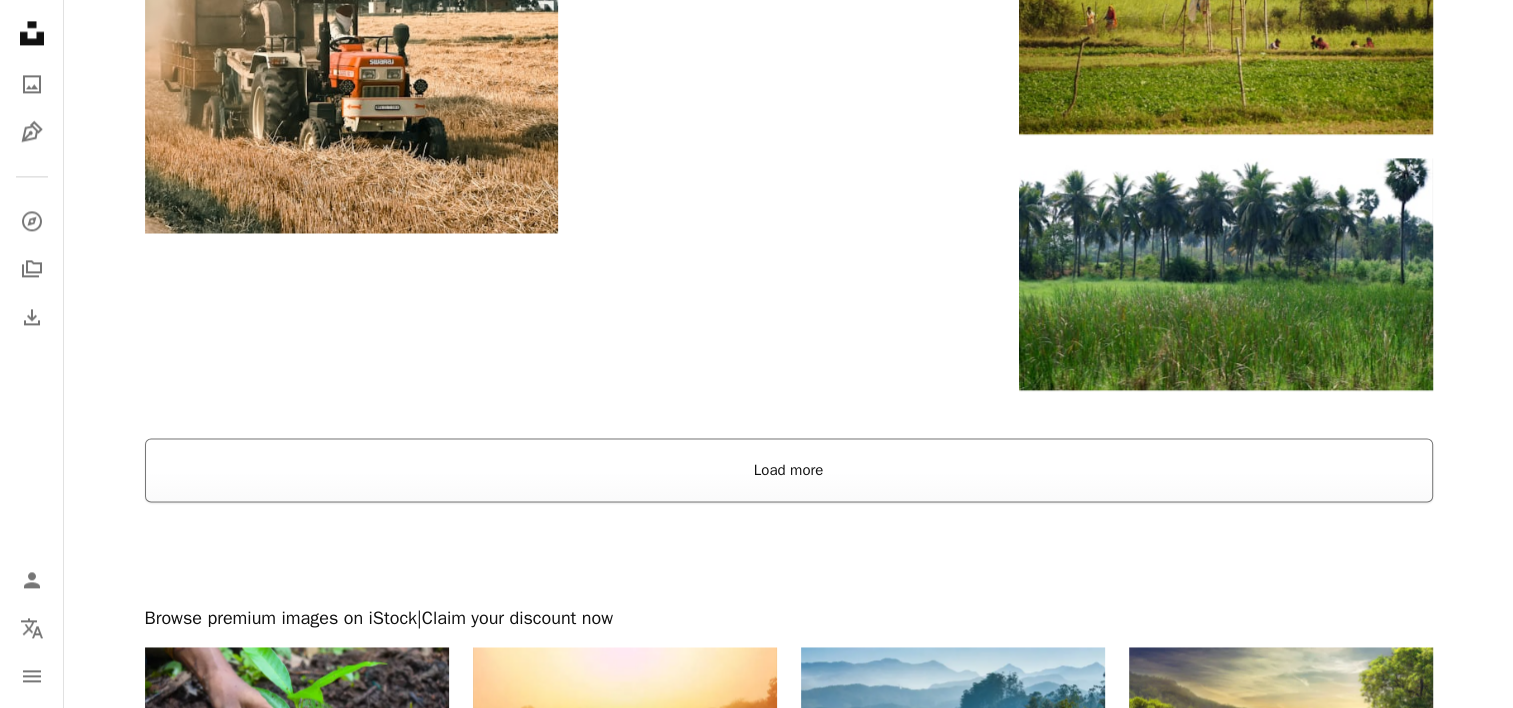 click on "Load more" at bounding box center [789, 470] 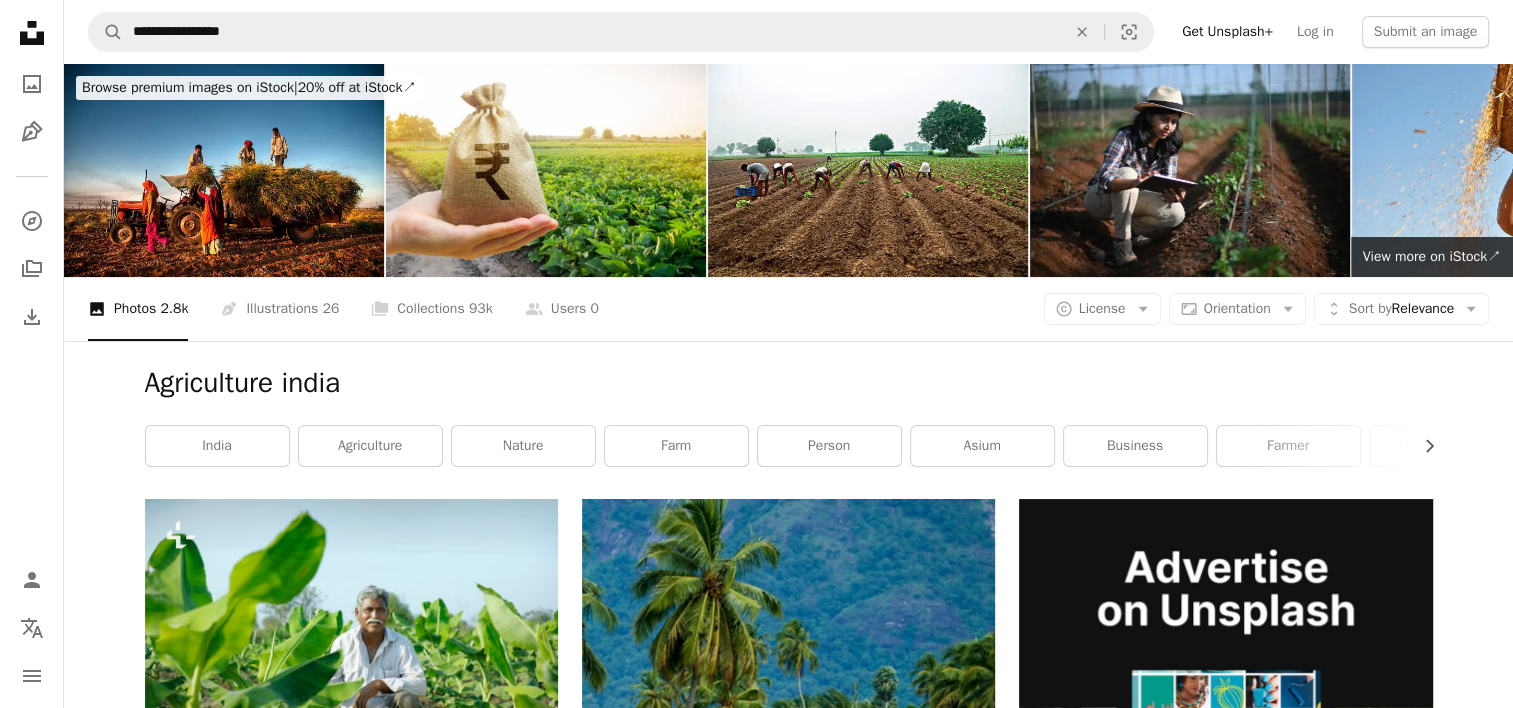 scroll, scrollTop: 0, scrollLeft: 0, axis: both 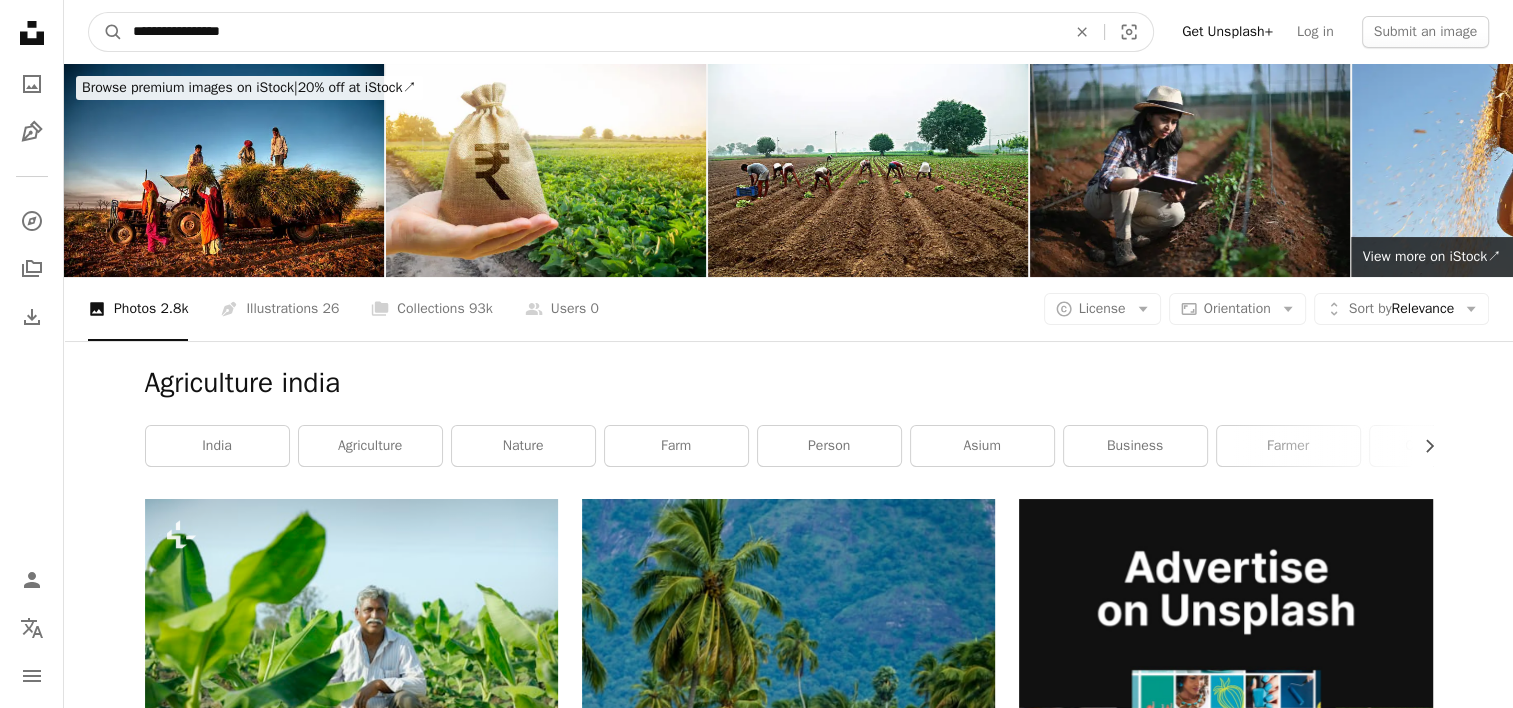 drag, startPoint x: 242, startPoint y: 36, endPoint x: 53, endPoint y: 32, distance: 189.04233 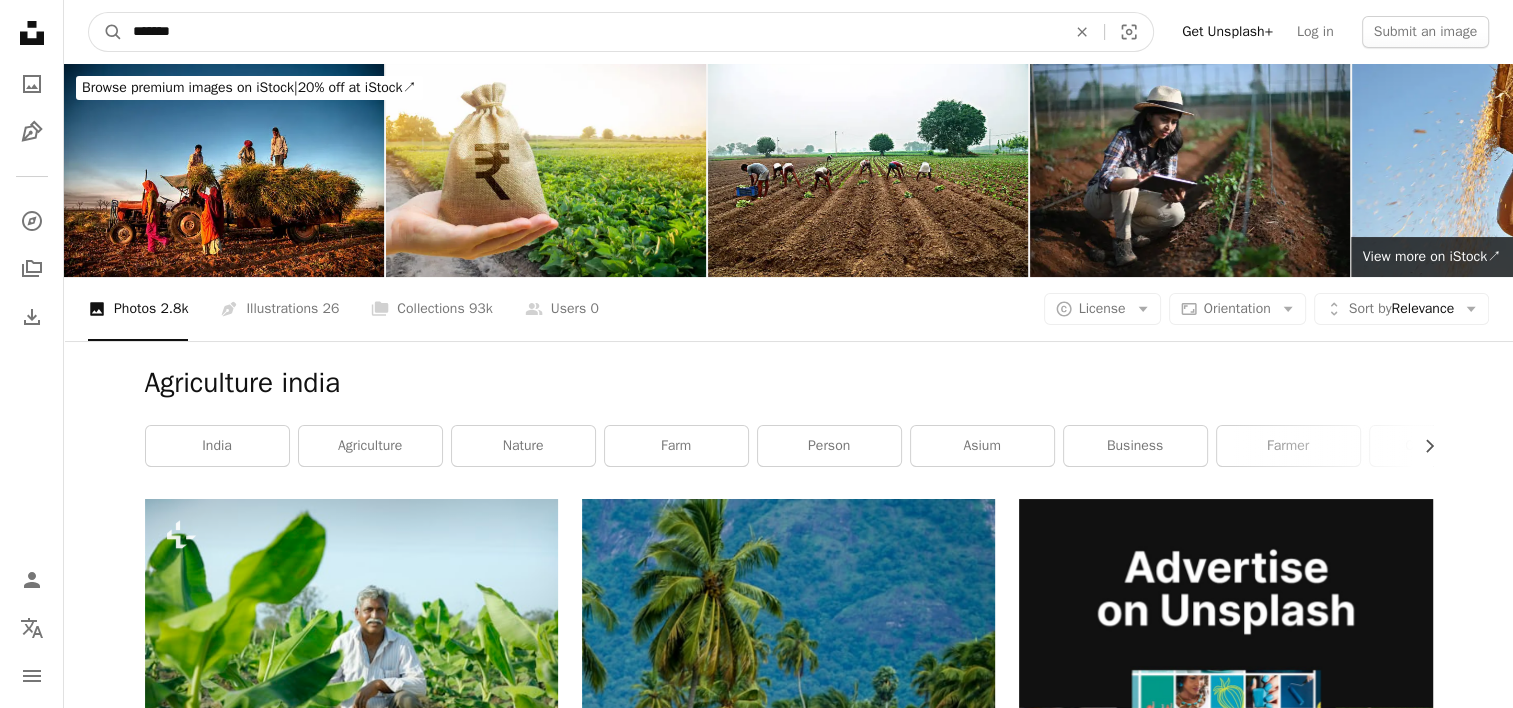 type on "********" 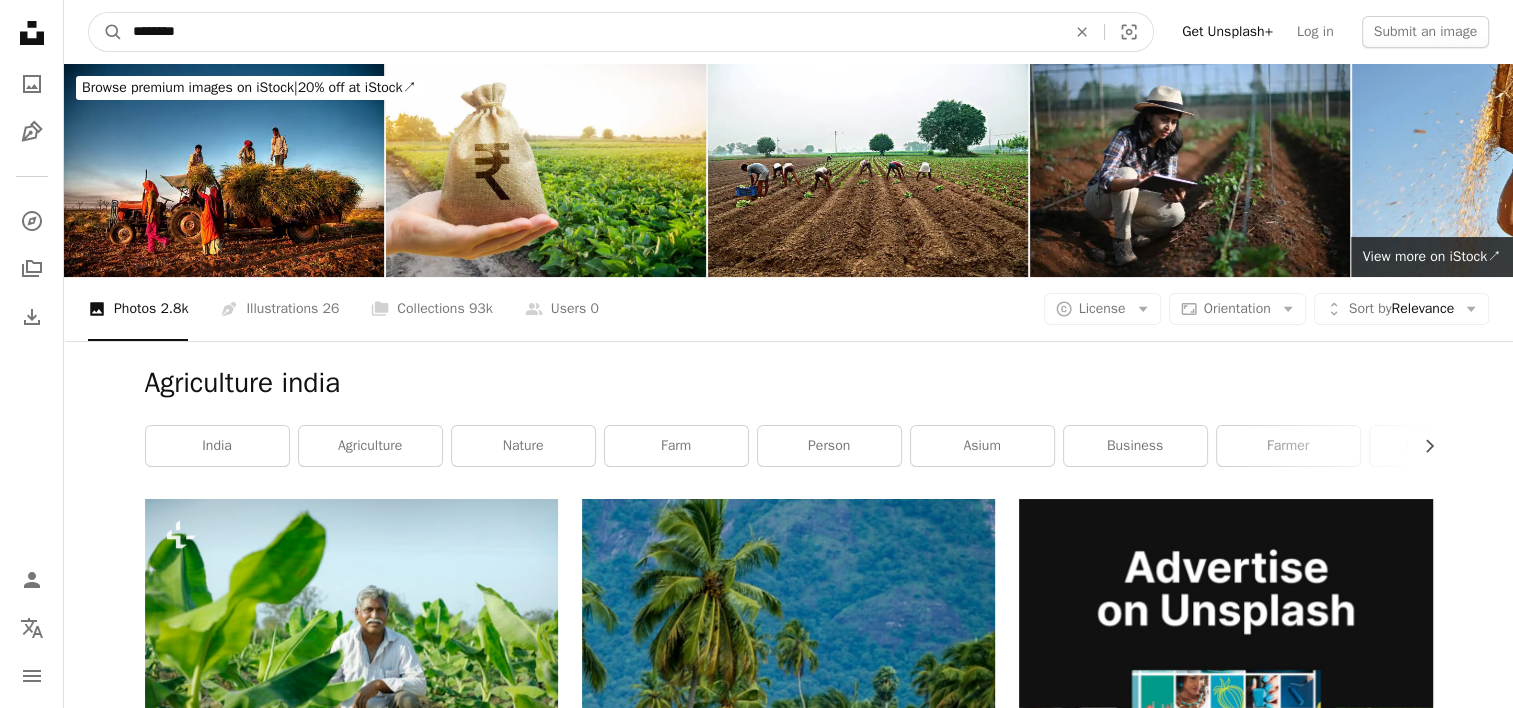 click on "A magnifying glass" at bounding box center (106, 32) 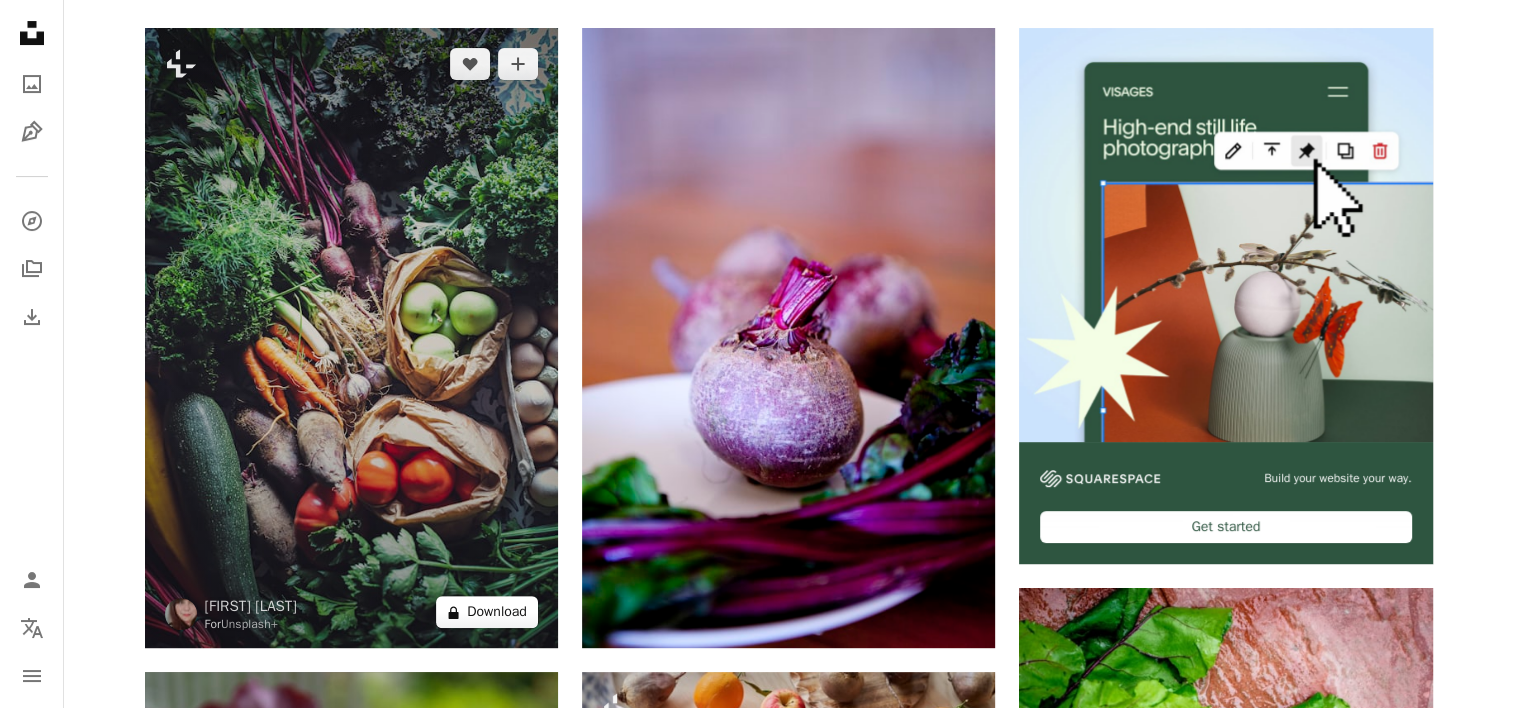 scroll, scrollTop: 500, scrollLeft: 0, axis: vertical 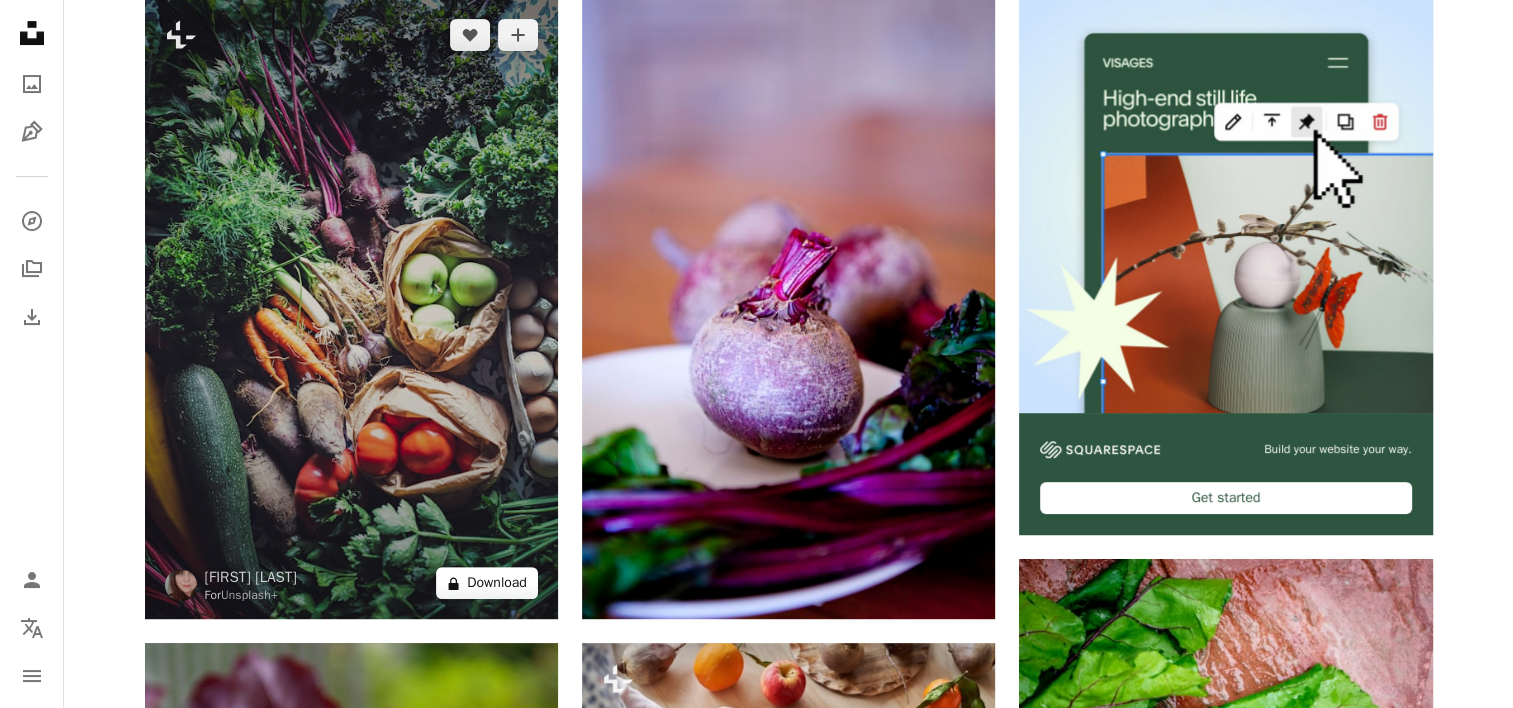 click on "A lock Download" at bounding box center (487, 583) 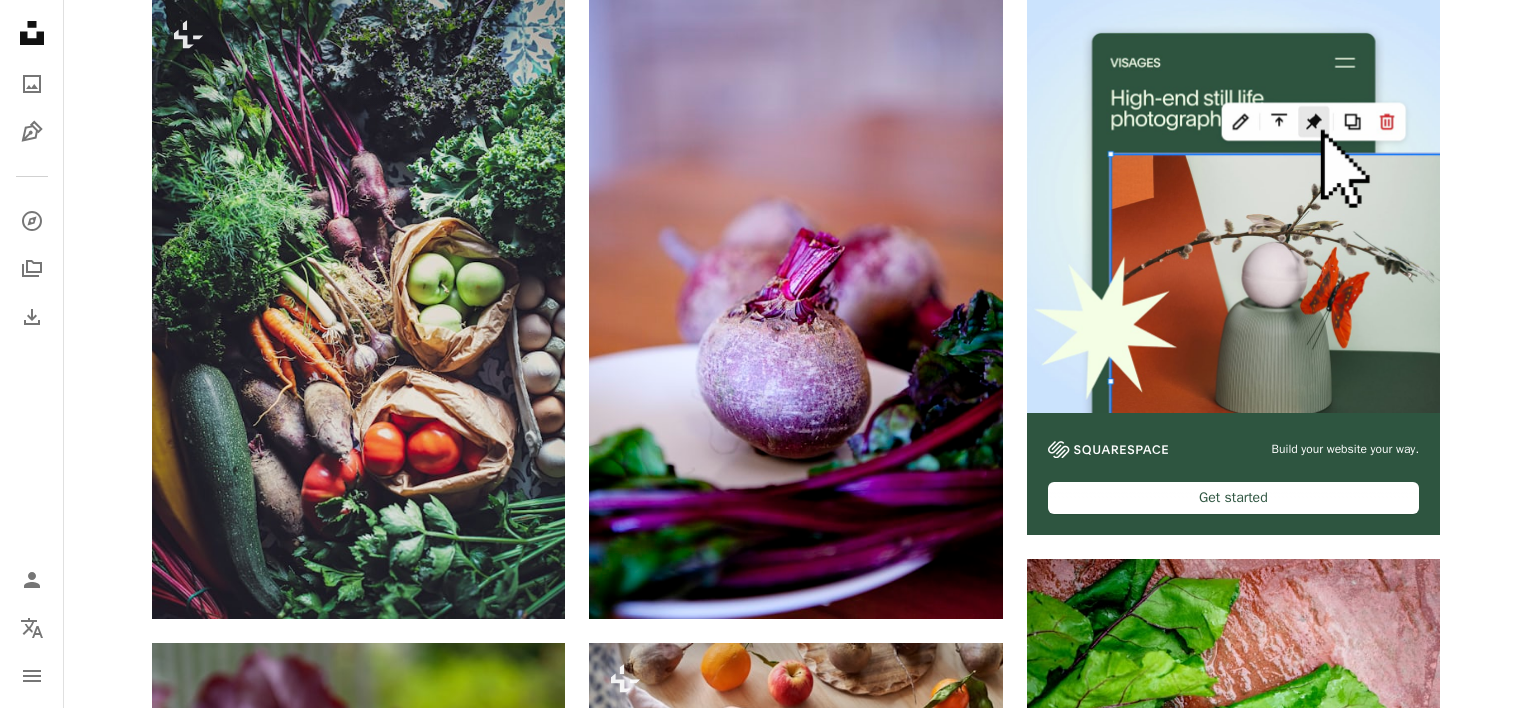 click on "An X shape Premium, ready to use images. Get unlimited access. A plus sign Members-only content added monthly A plus sign Unlimited royalty-free downloads A plus sign Illustrations  New A plus sign Enhanced legal protections yearly 66%  off monthly $12   $4 USD per month * Get  Unsplash+ * When paid annually, billed upfront  $48 Taxes where applicable. Renews automatically. Cancel anytime." at bounding box center (764, 5054) 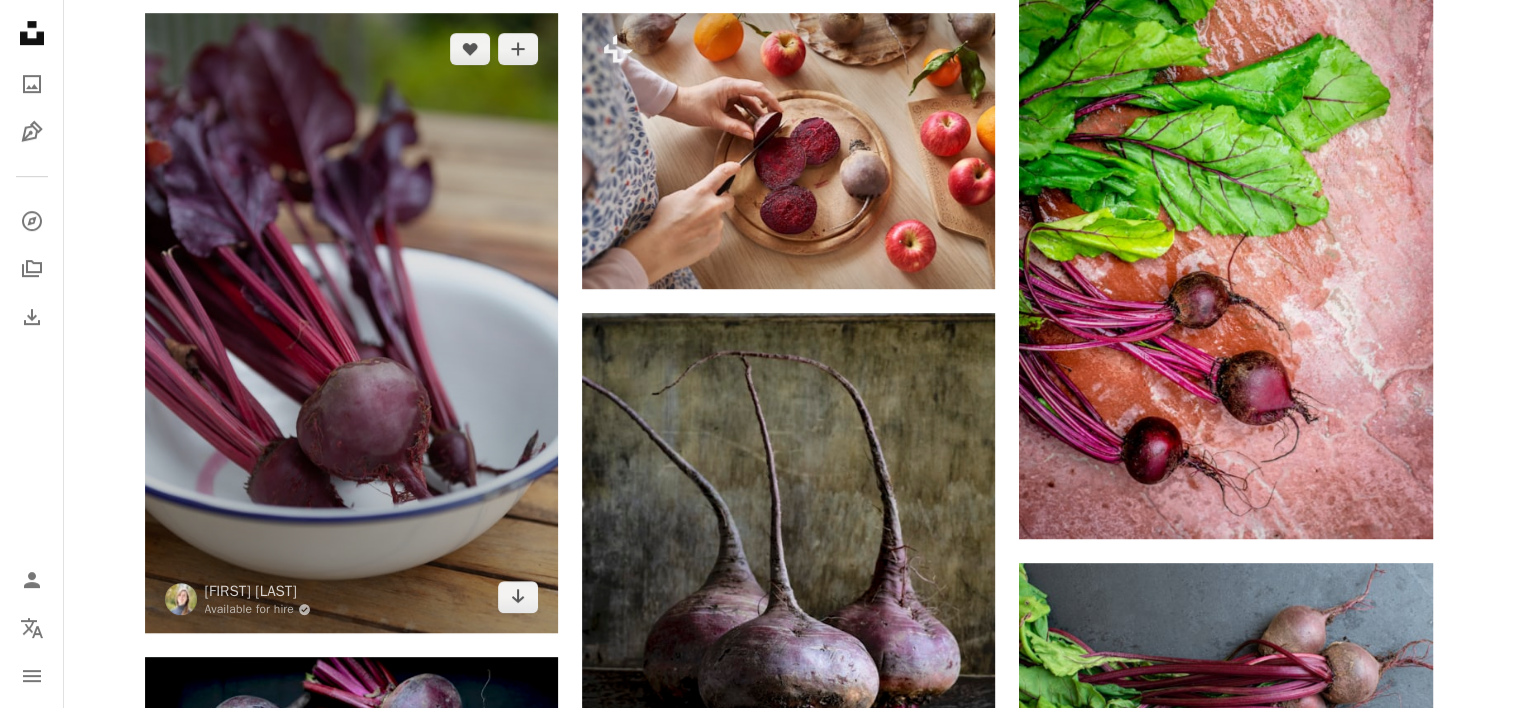 scroll, scrollTop: 1300, scrollLeft: 0, axis: vertical 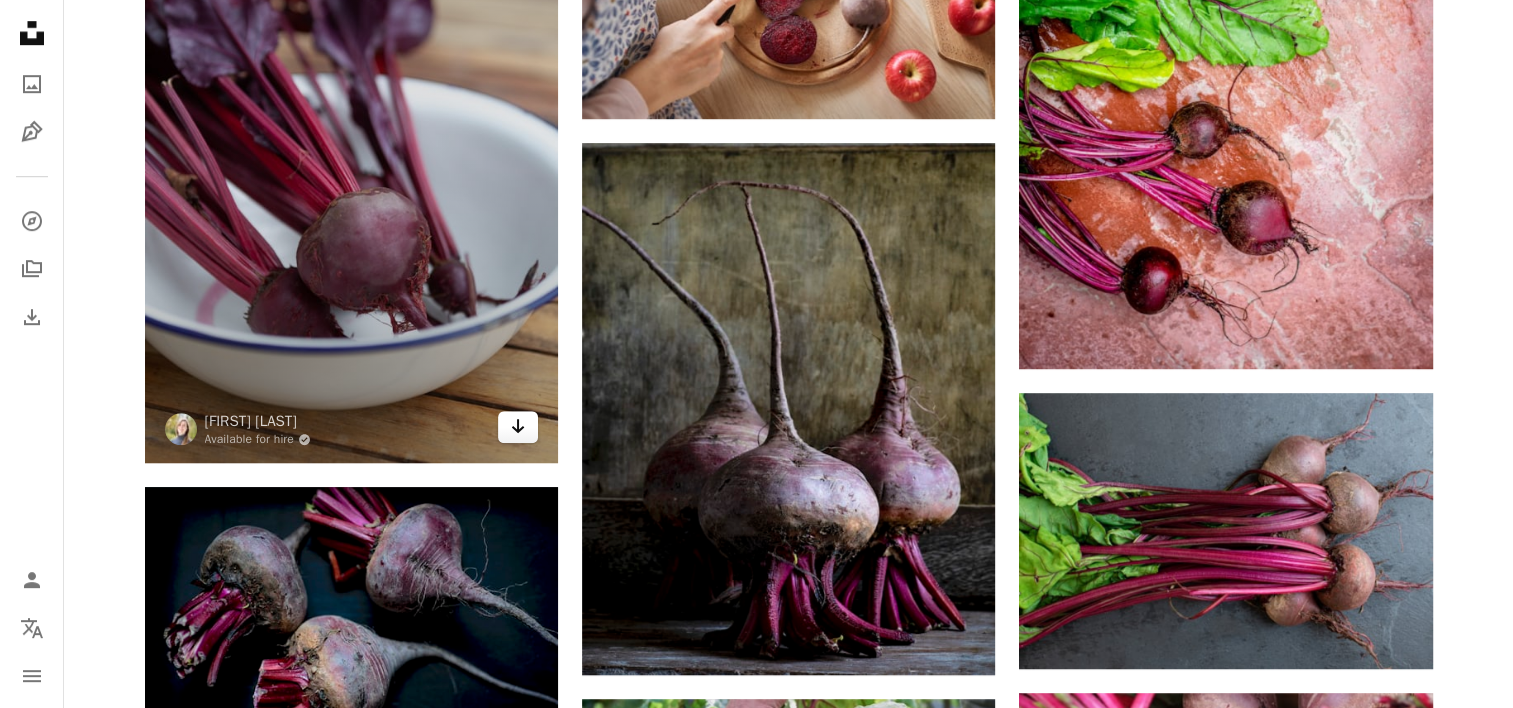 click on "Arrow pointing down" 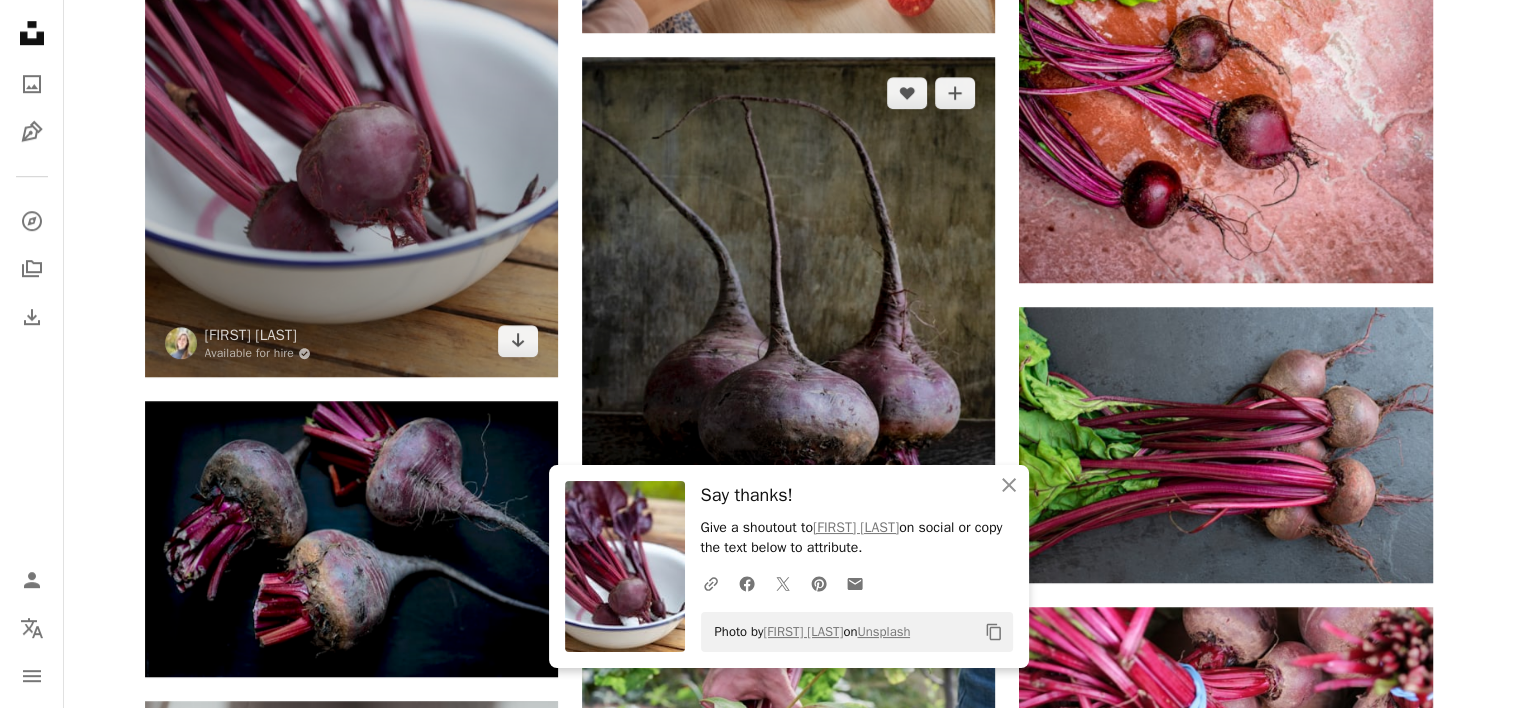 scroll, scrollTop: 1500, scrollLeft: 0, axis: vertical 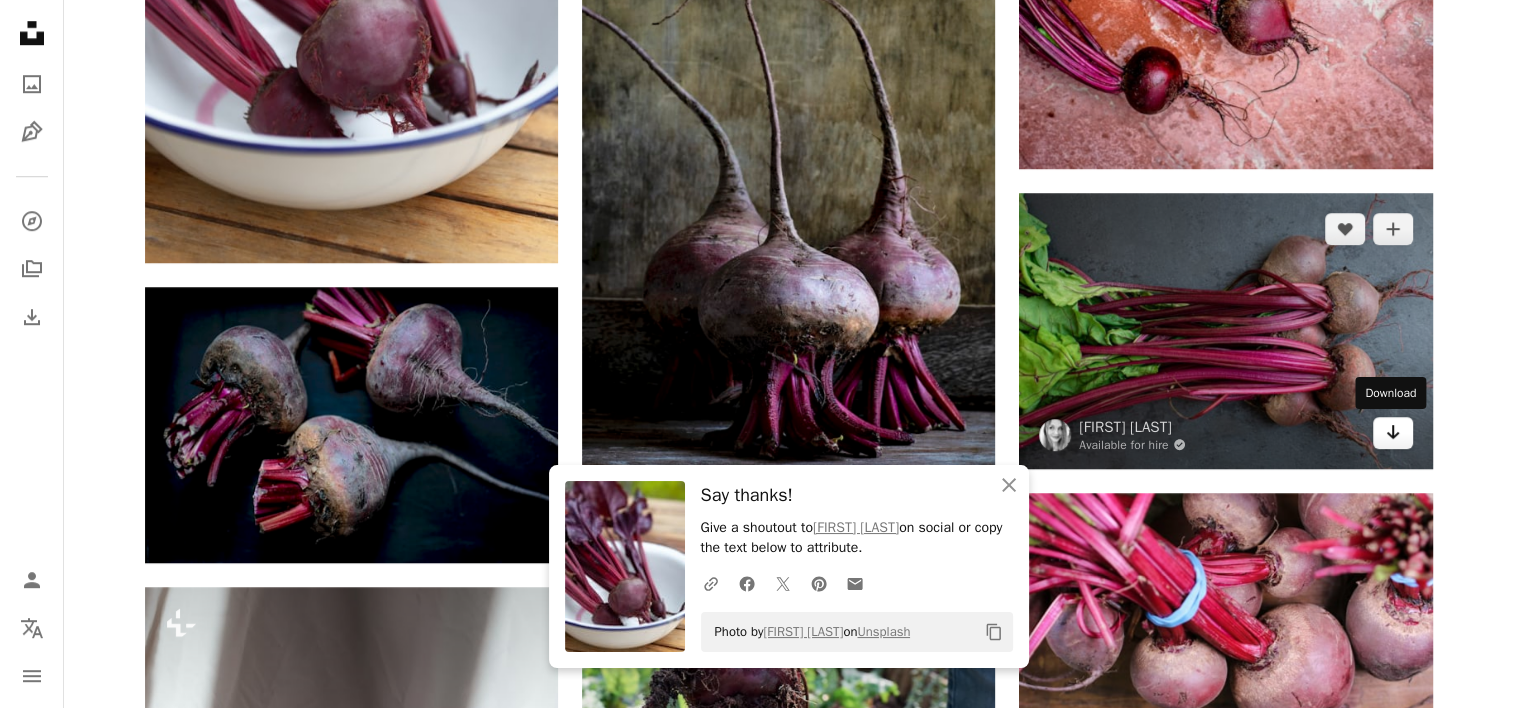click on "Arrow pointing down" 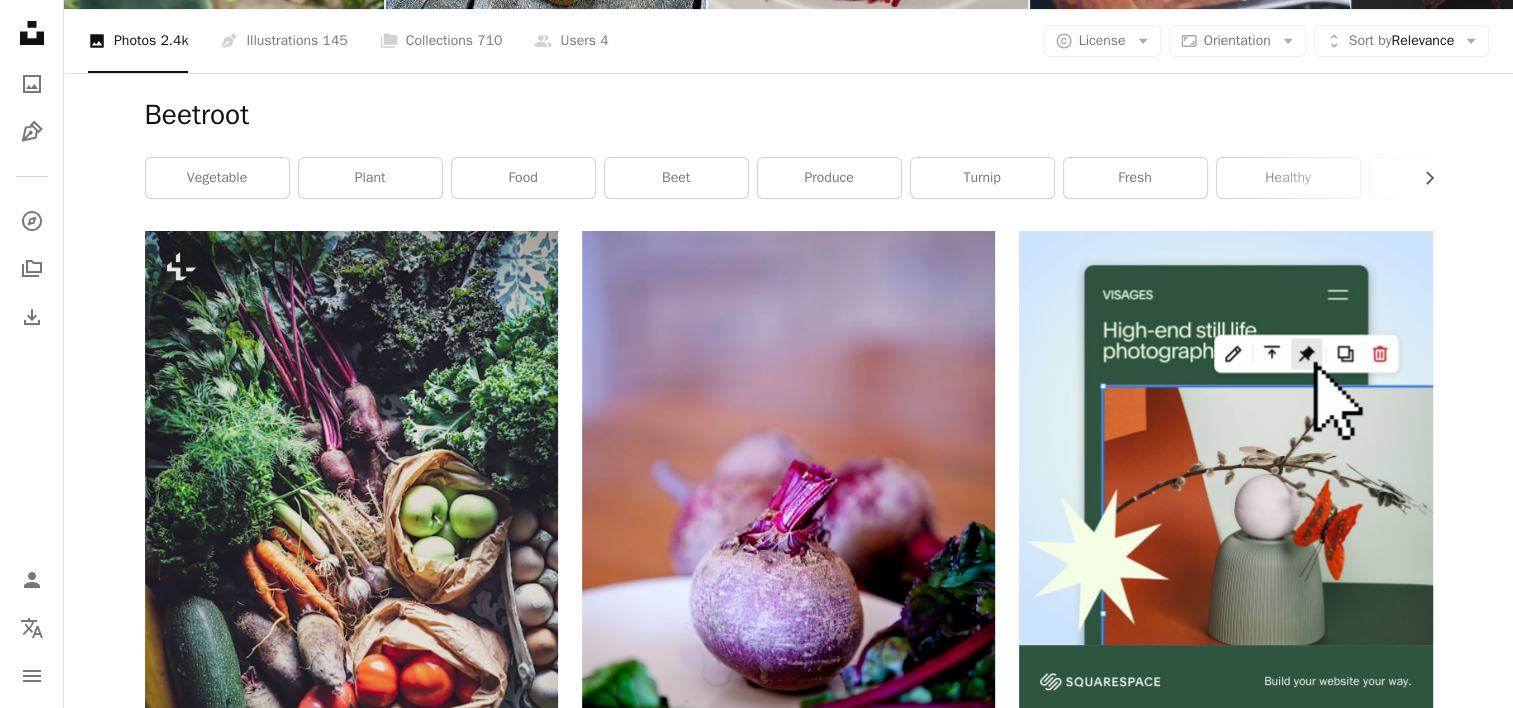 scroll, scrollTop: 0, scrollLeft: 0, axis: both 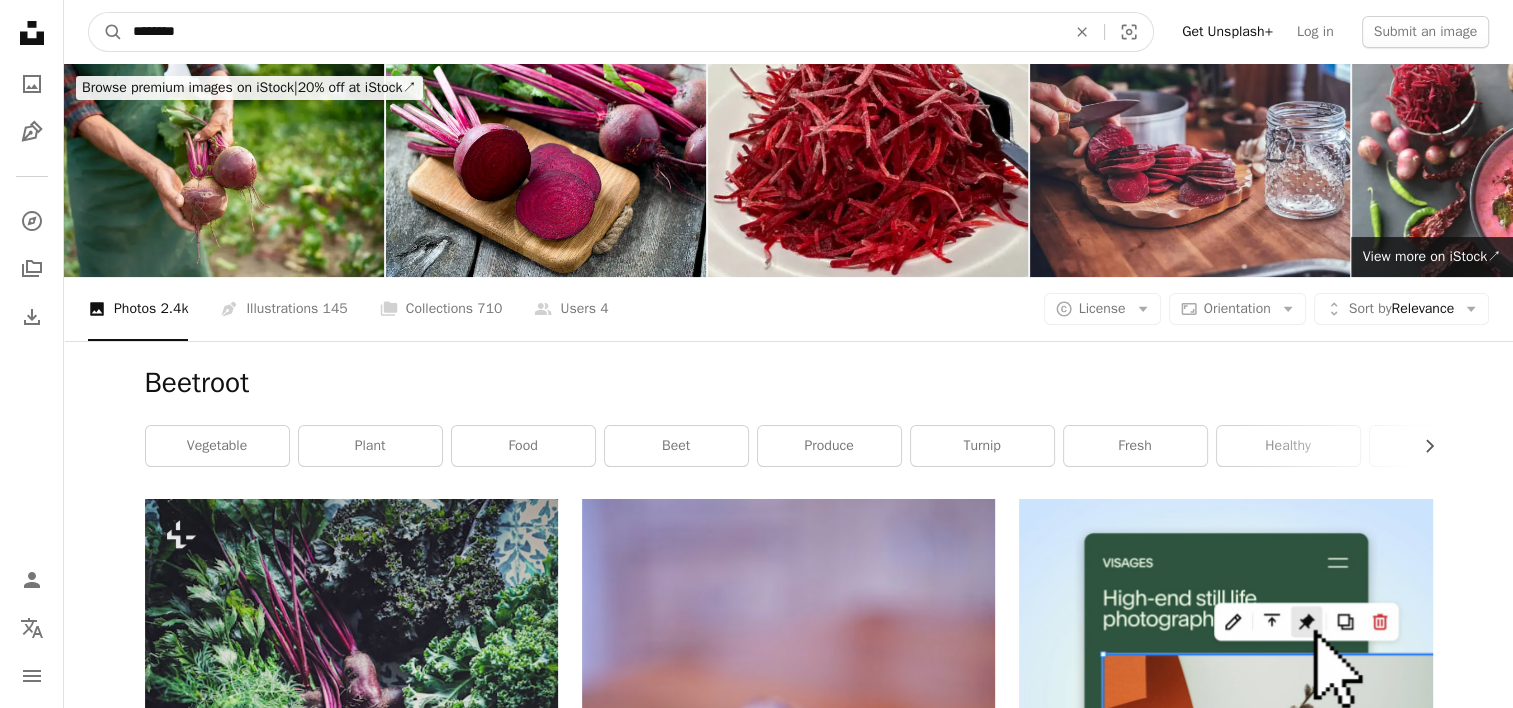 drag, startPoint x: 194, startPoint y: 24, endPoint x: -4, endPoint y: -10, distance: 200.89798 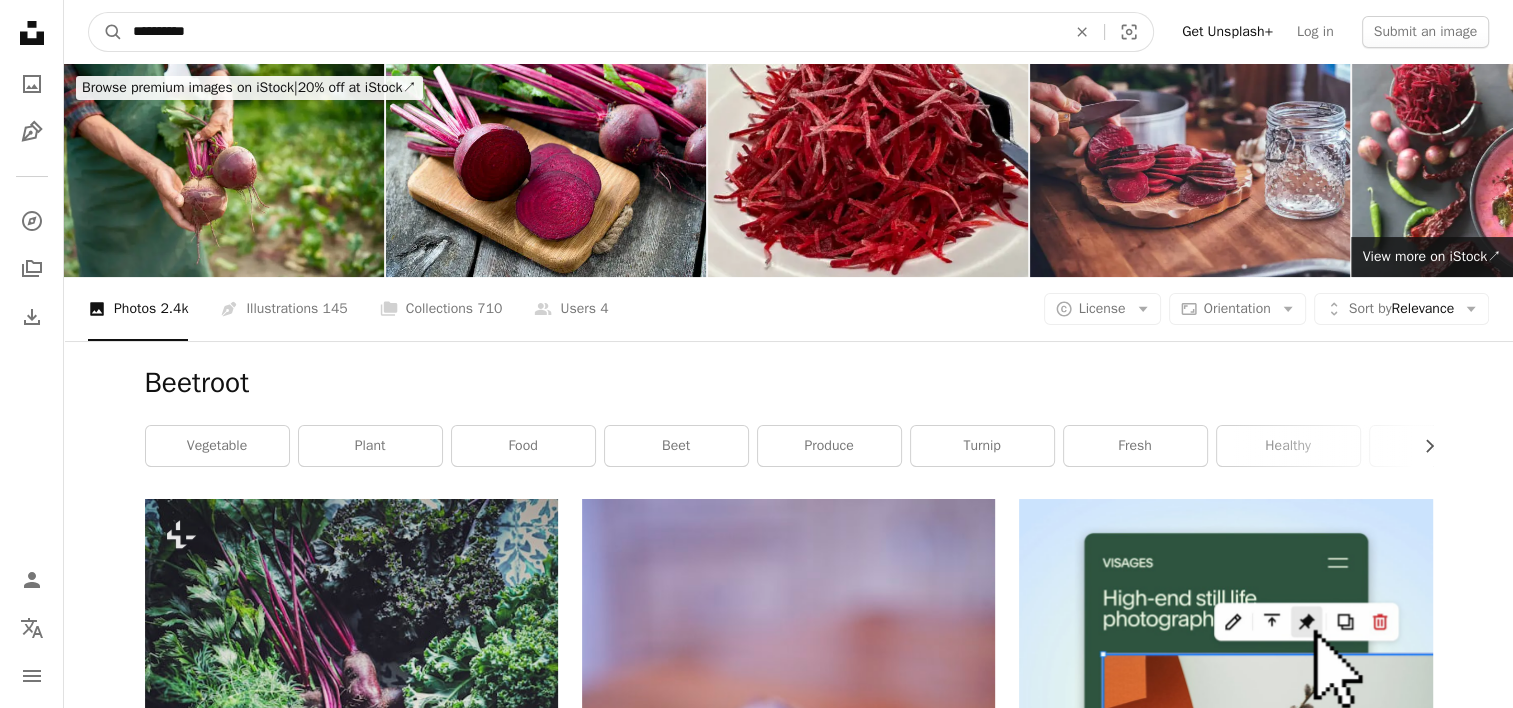 type on "**********" 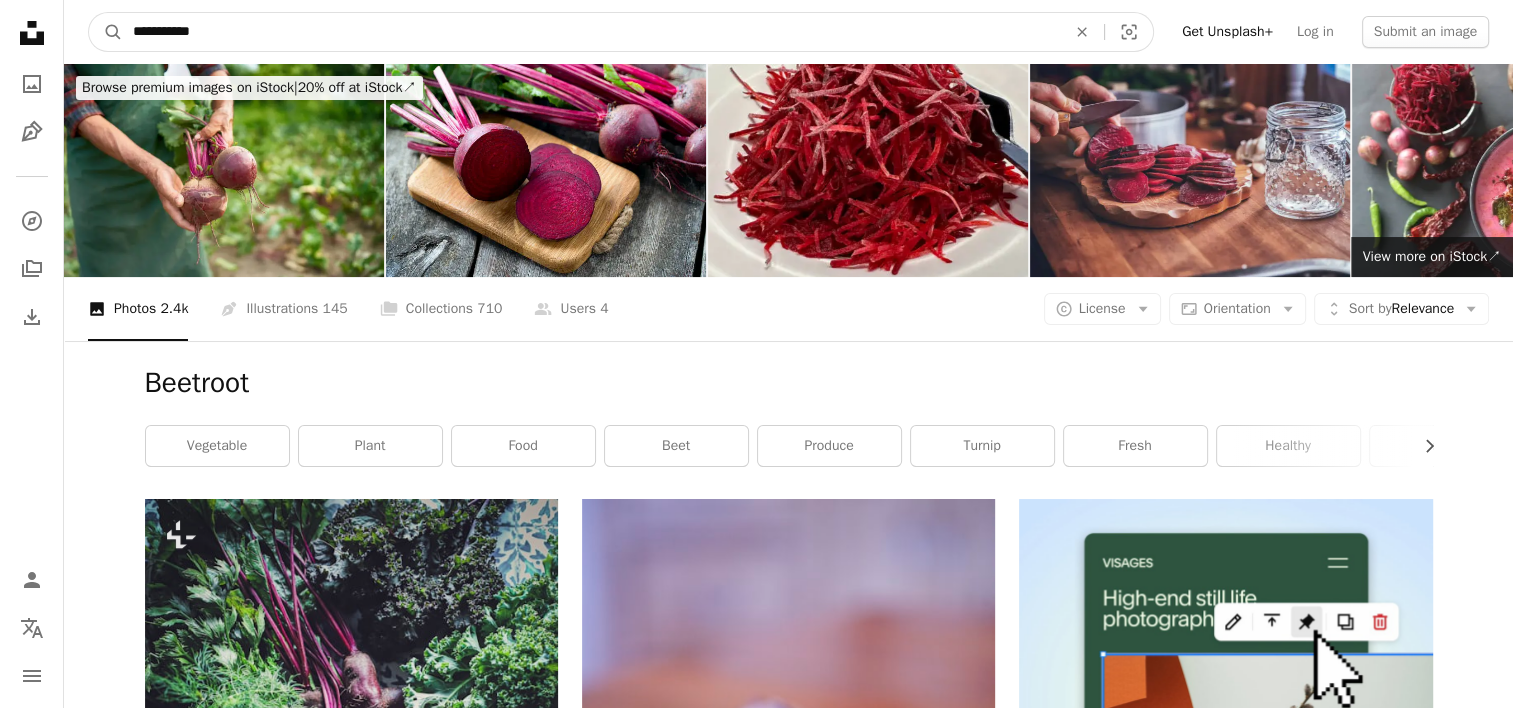 click on "A magnifying glass" at bounding box center (106, 32) 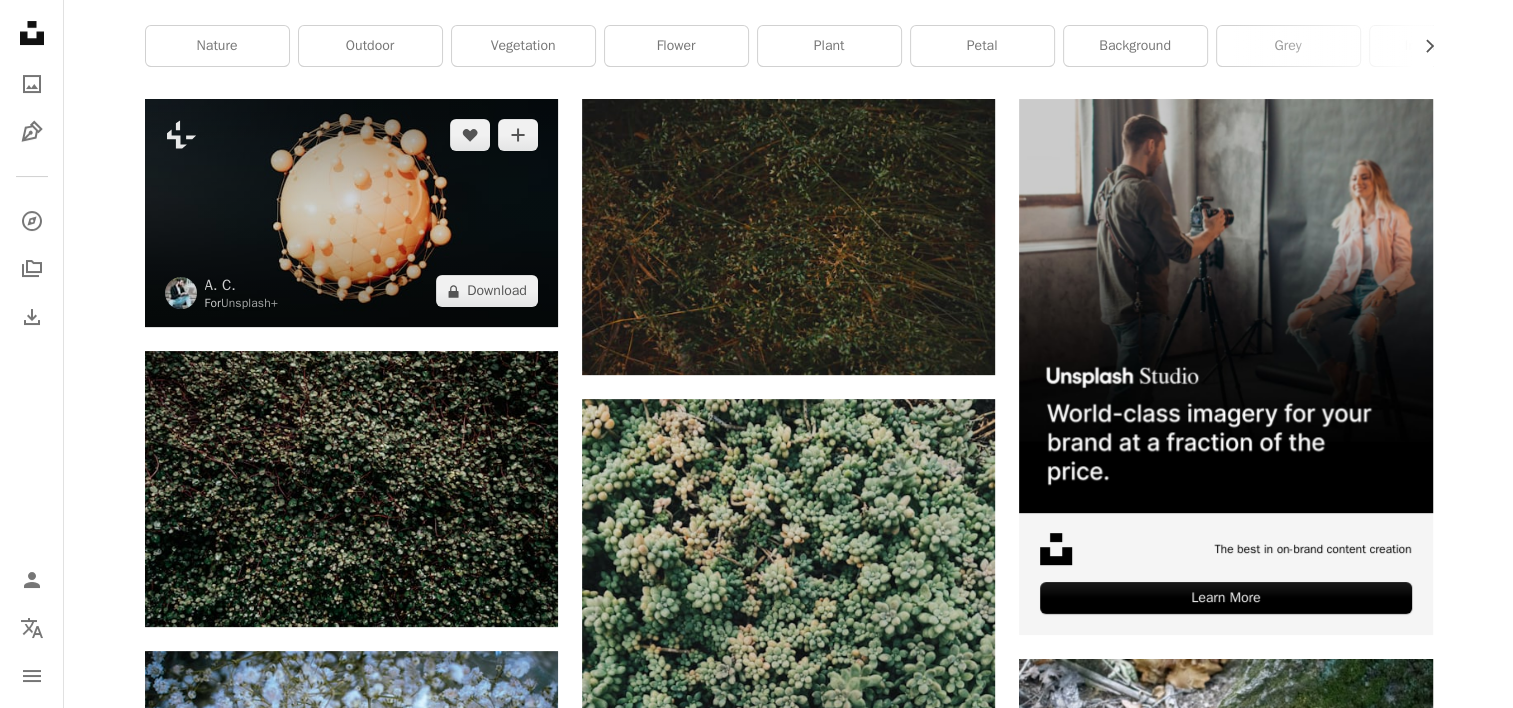 scroll, scrollTop: 0, scrollLeft: 0, axis: both 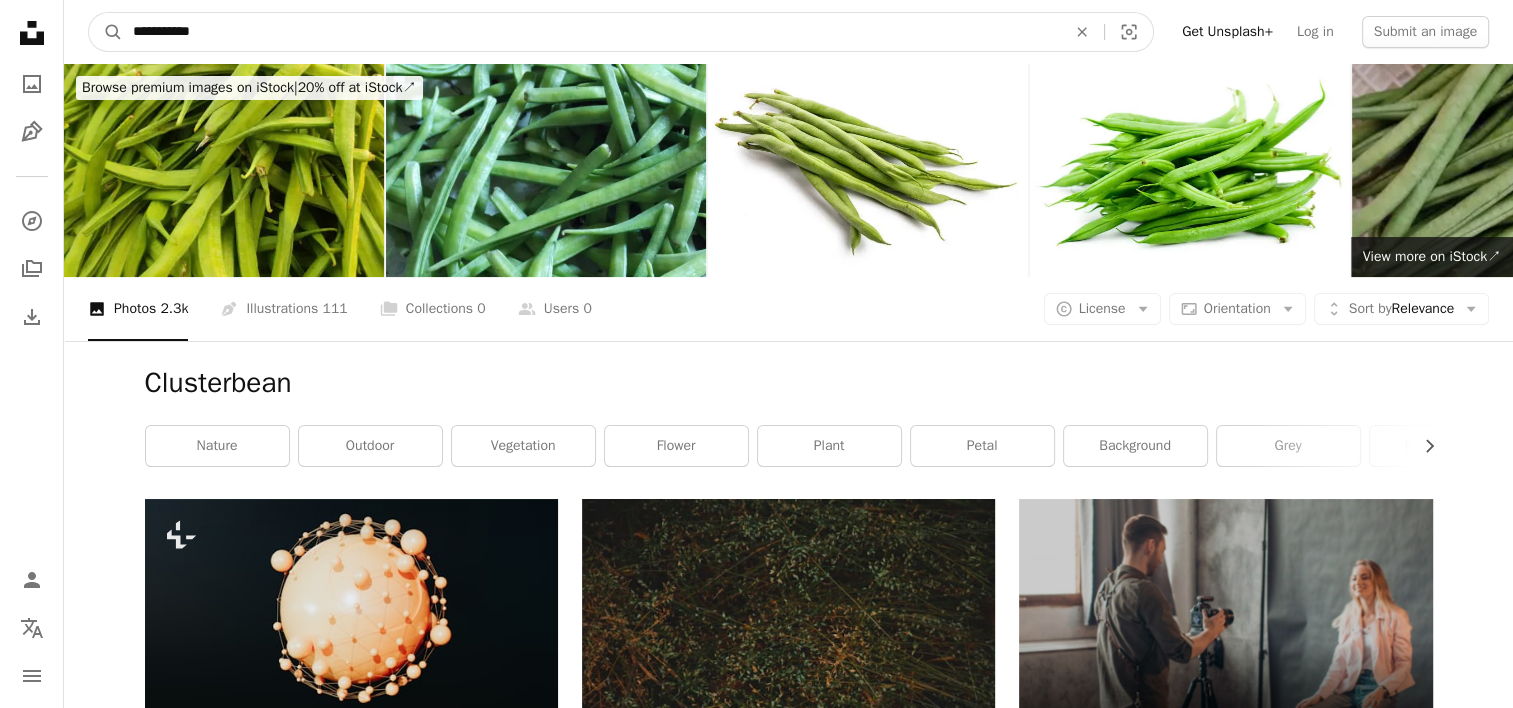 drag, startPoint x: 215, startPoint y: 37, endPoint x: 60, endPoint y: 20, distance: 155.92947 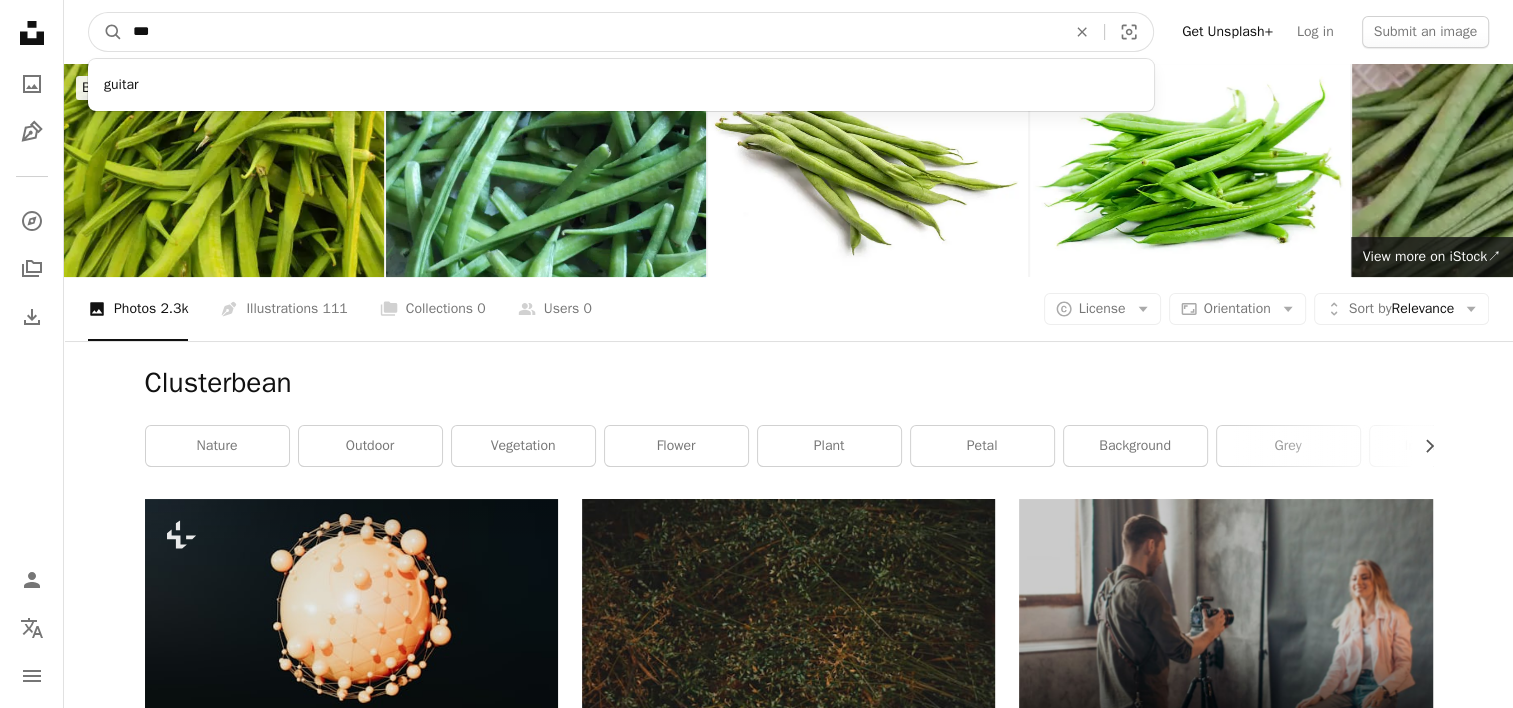 type on "****" 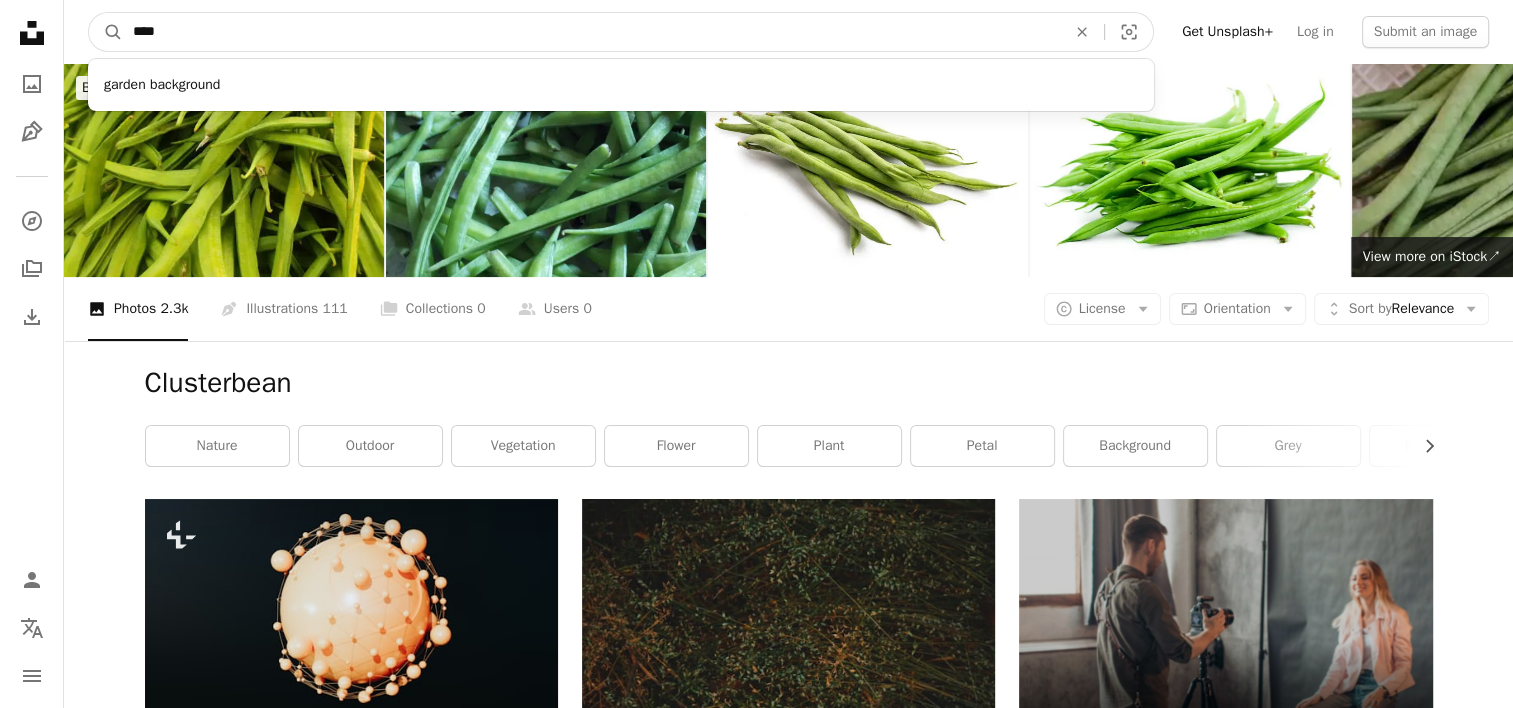 click on "A magnifying glass" at bounding box center [106, 32] 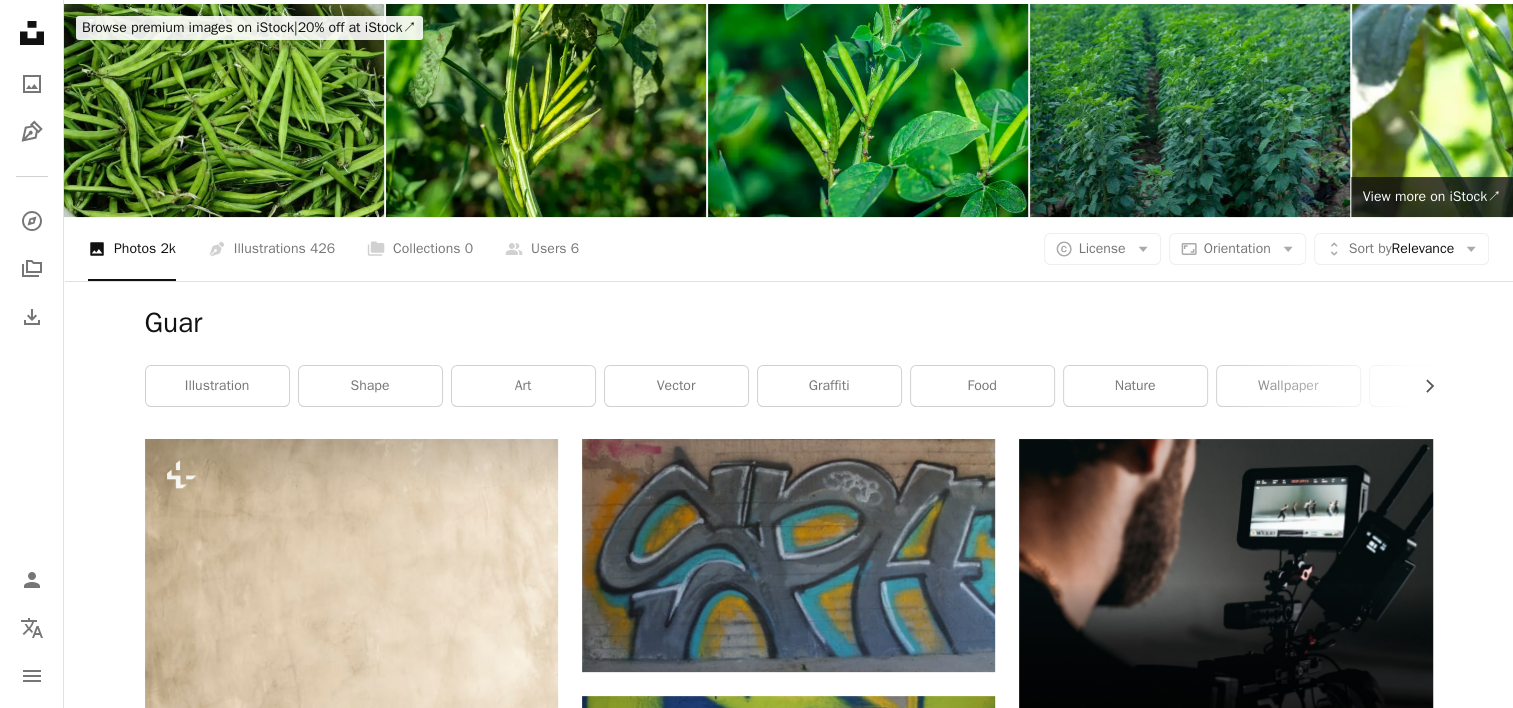 scroll, scrollTop: 0, scrollLeft: 0, axis: both 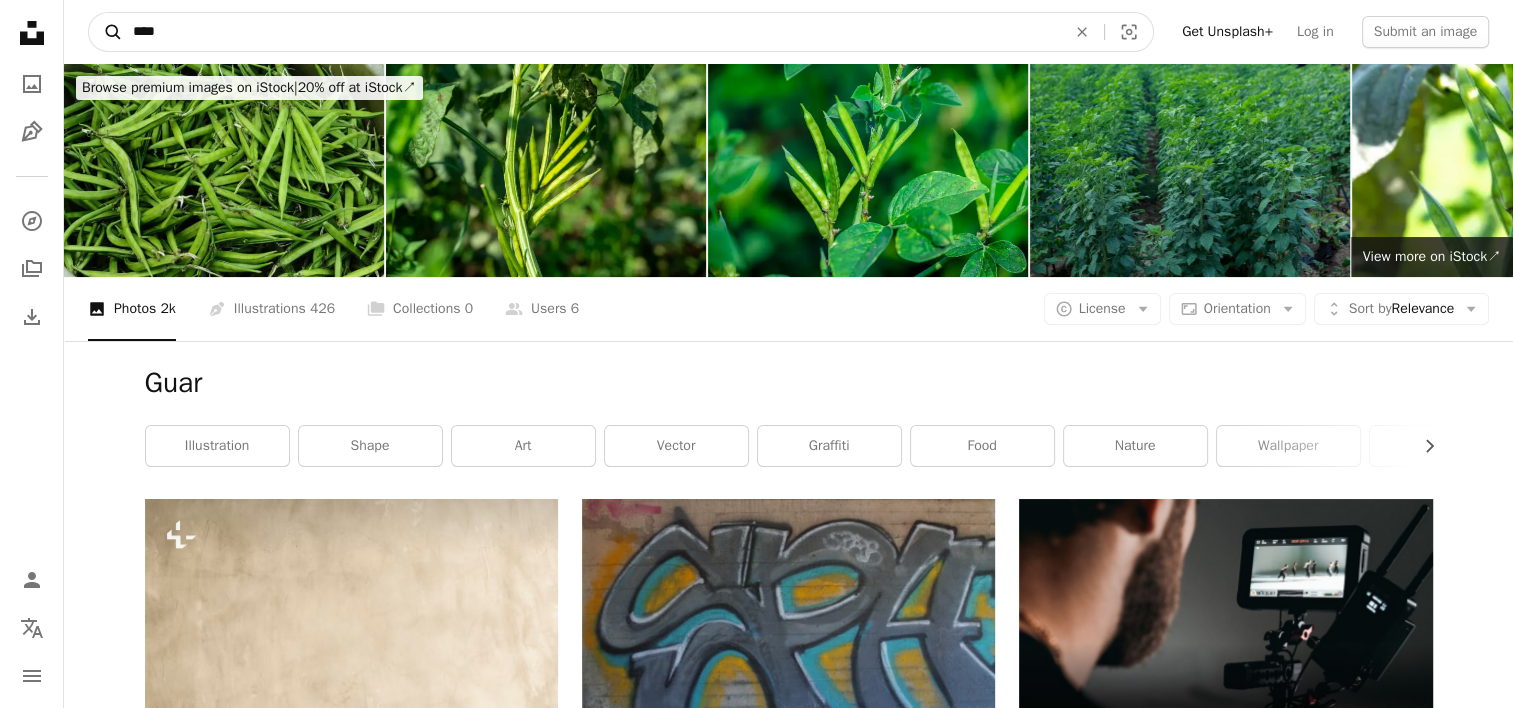 drag, startPoint x: 209, startPoint y: 28, endPoint x: 92, endPoint y: 24, distance: 117.06836 